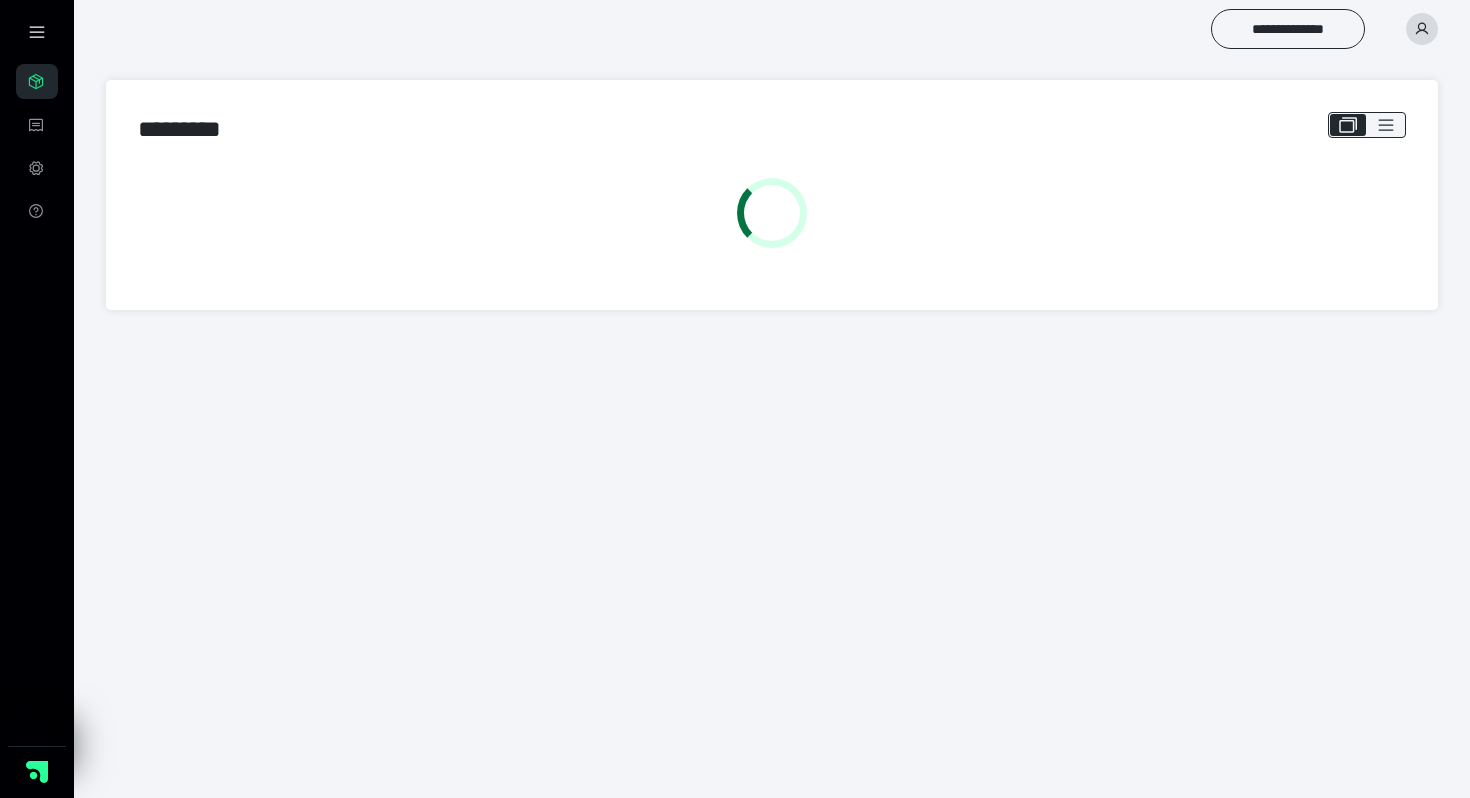 scroll, scrollTop: 0, scrollLeft: 0, axis: both 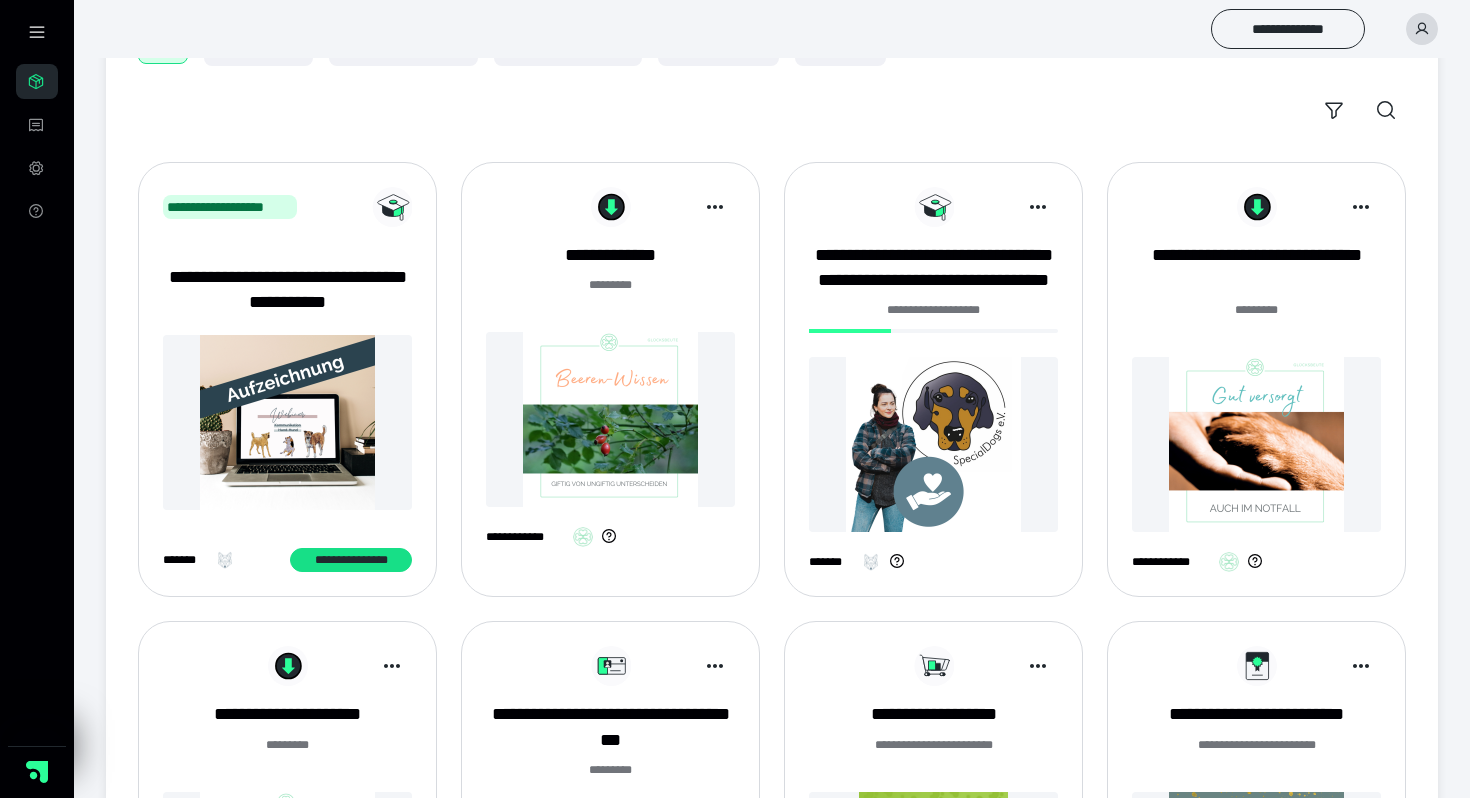 click at bounding box center (933, 444) 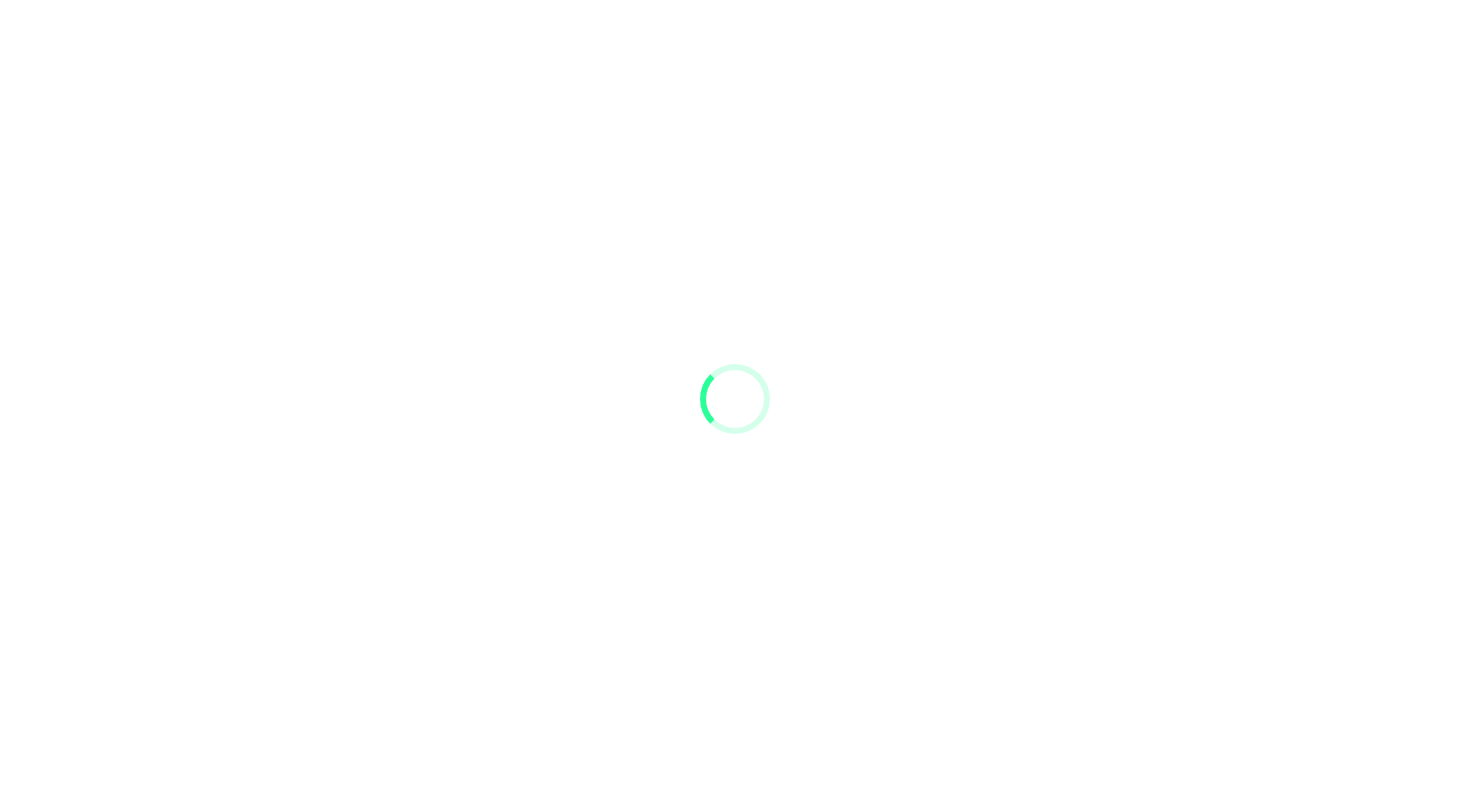 scroll, scrollTop: 0, scrollLeft: 0, axis: both 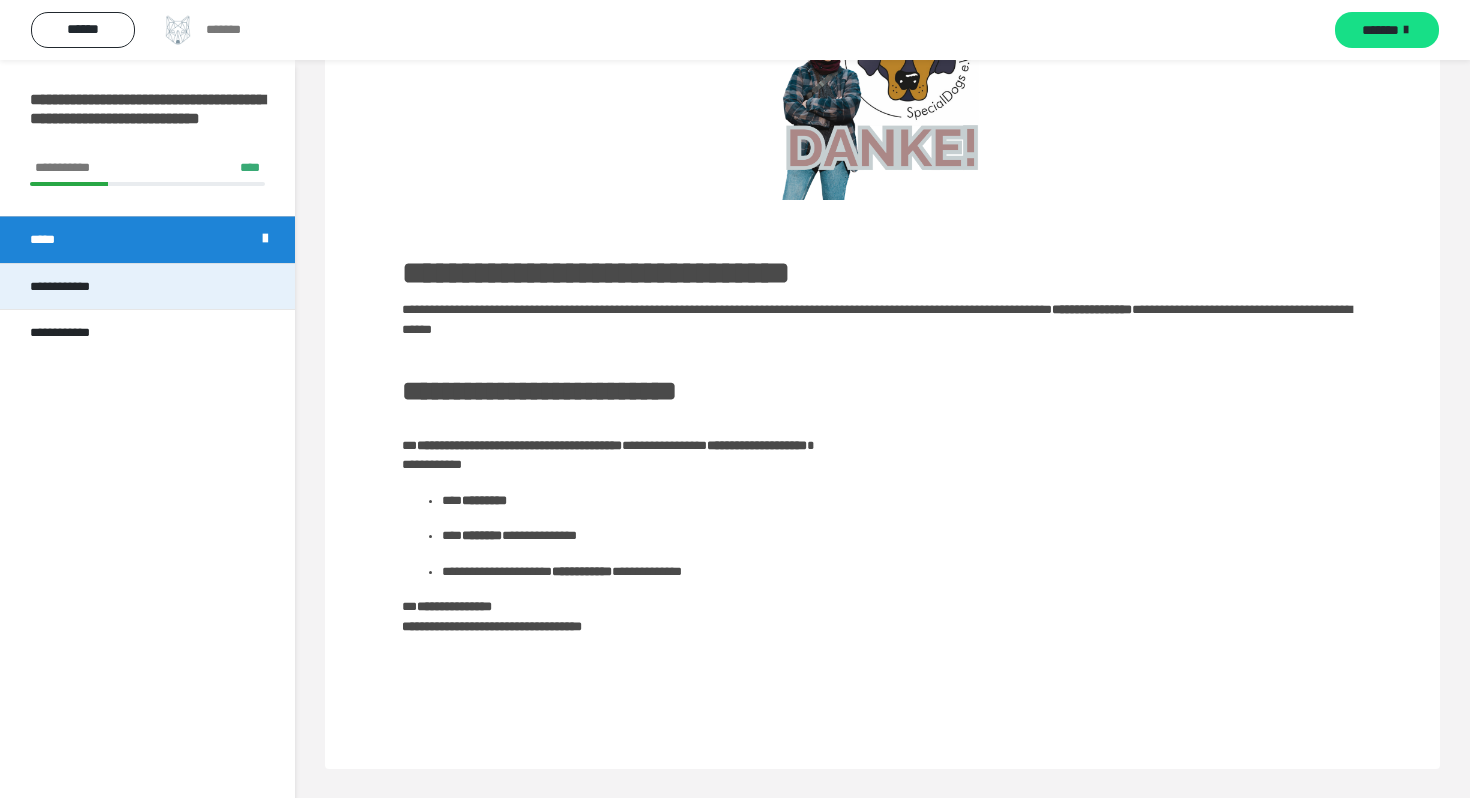 click on "**********" at bounding box center (75, 287) 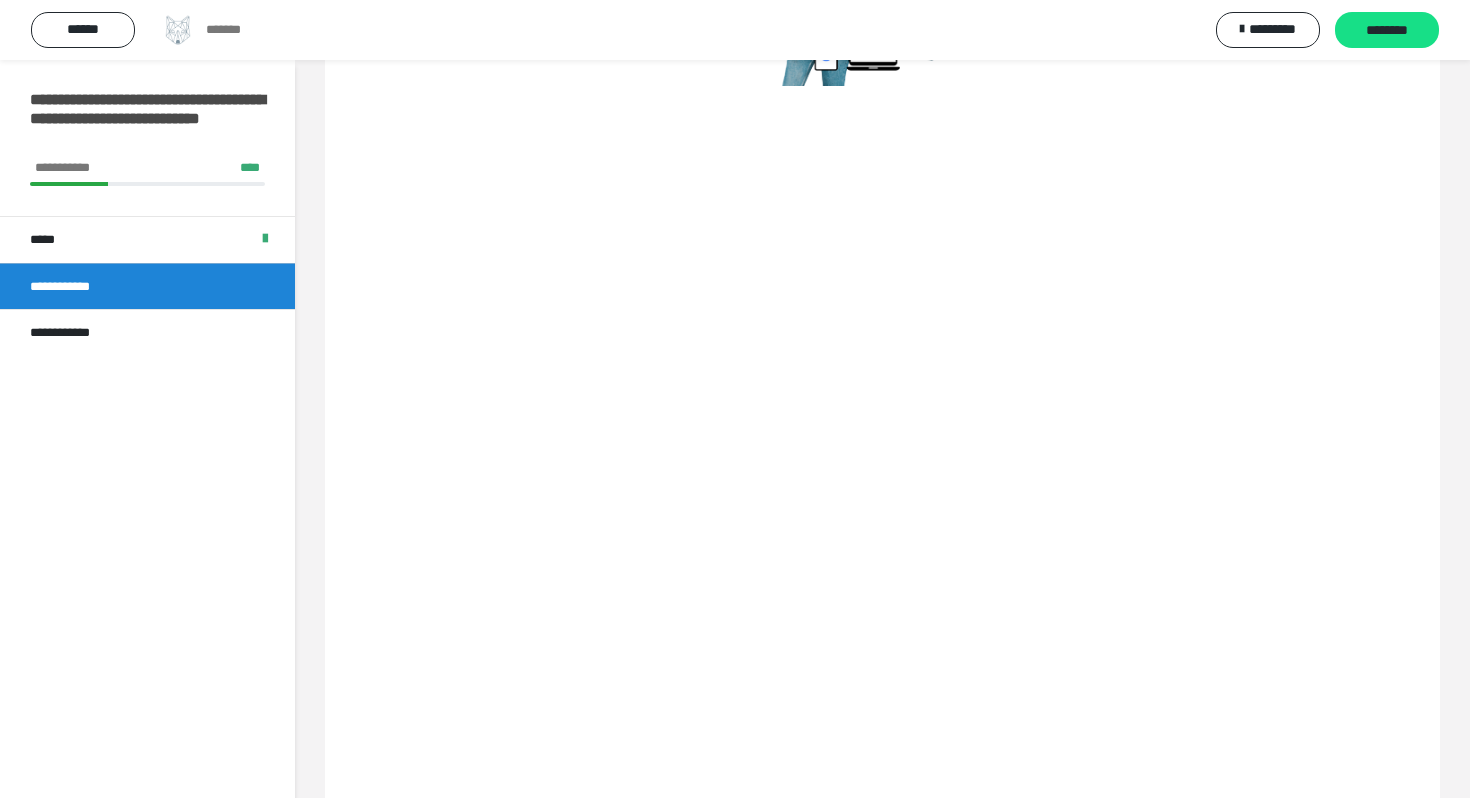 scroll, scrollTop: 294, scrollLeft: 0, axis: vertical 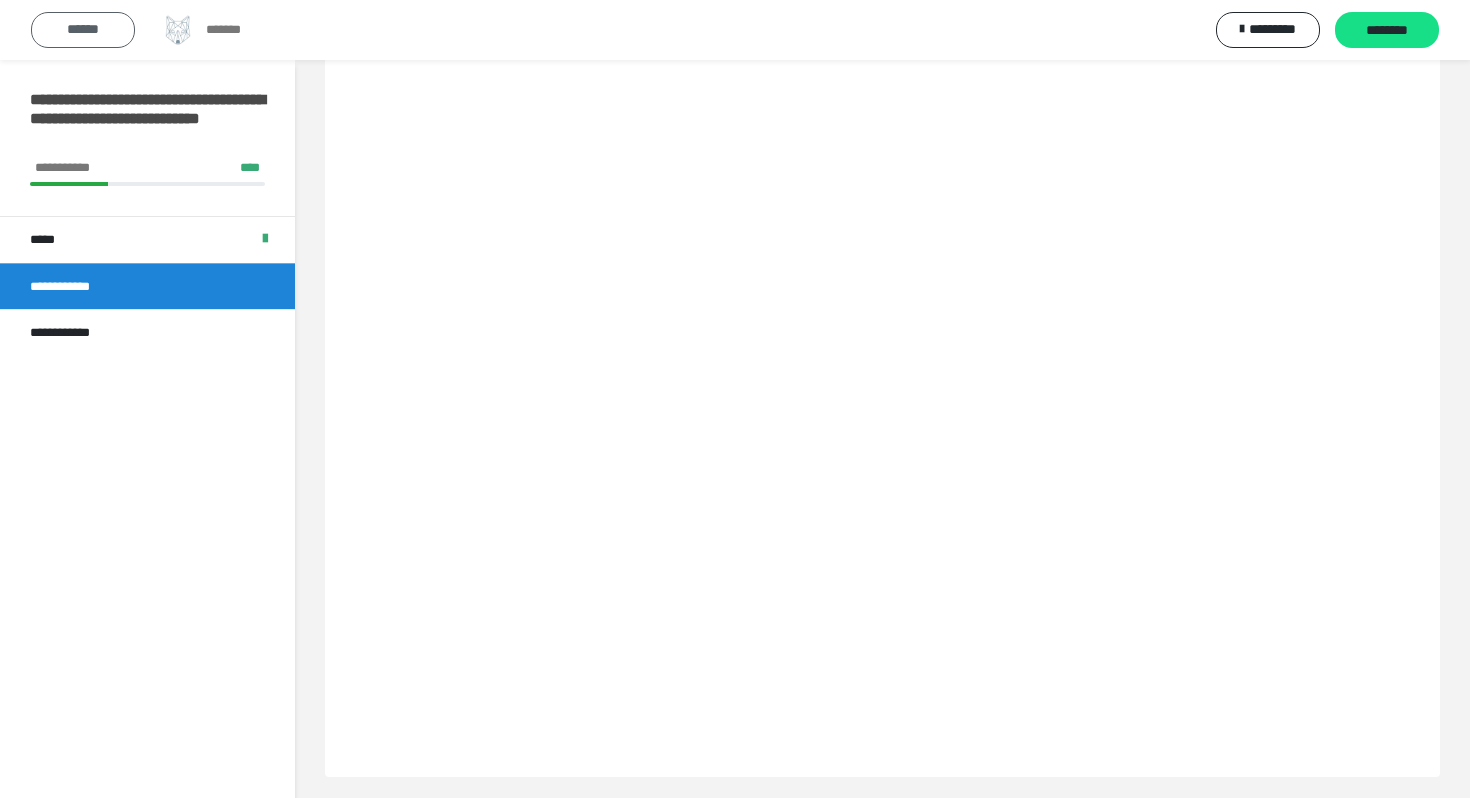 click on "******" at bounding box center [83, 30] 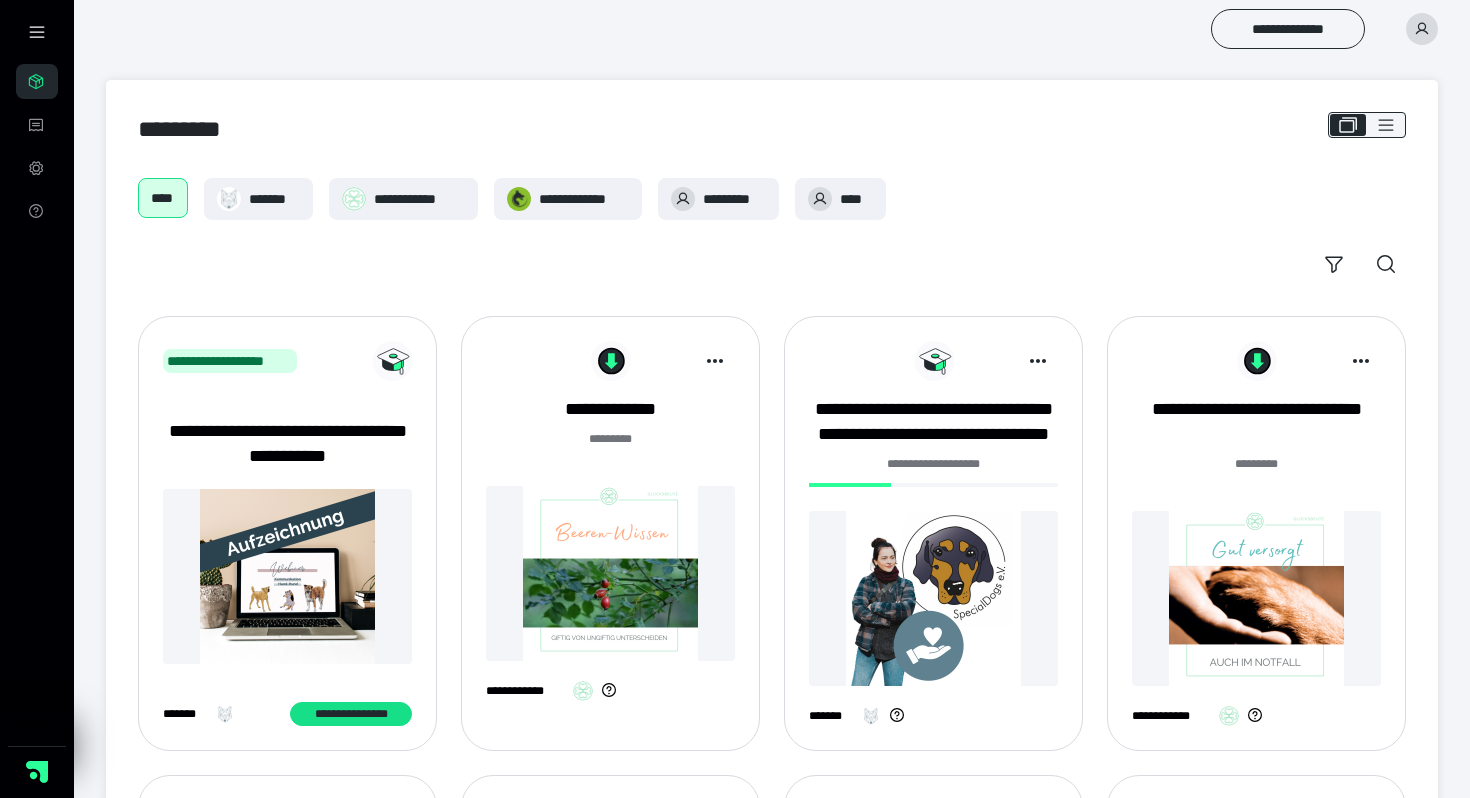 scroll, scrollTop: 154, scrollLeft: 0, axis: vertical 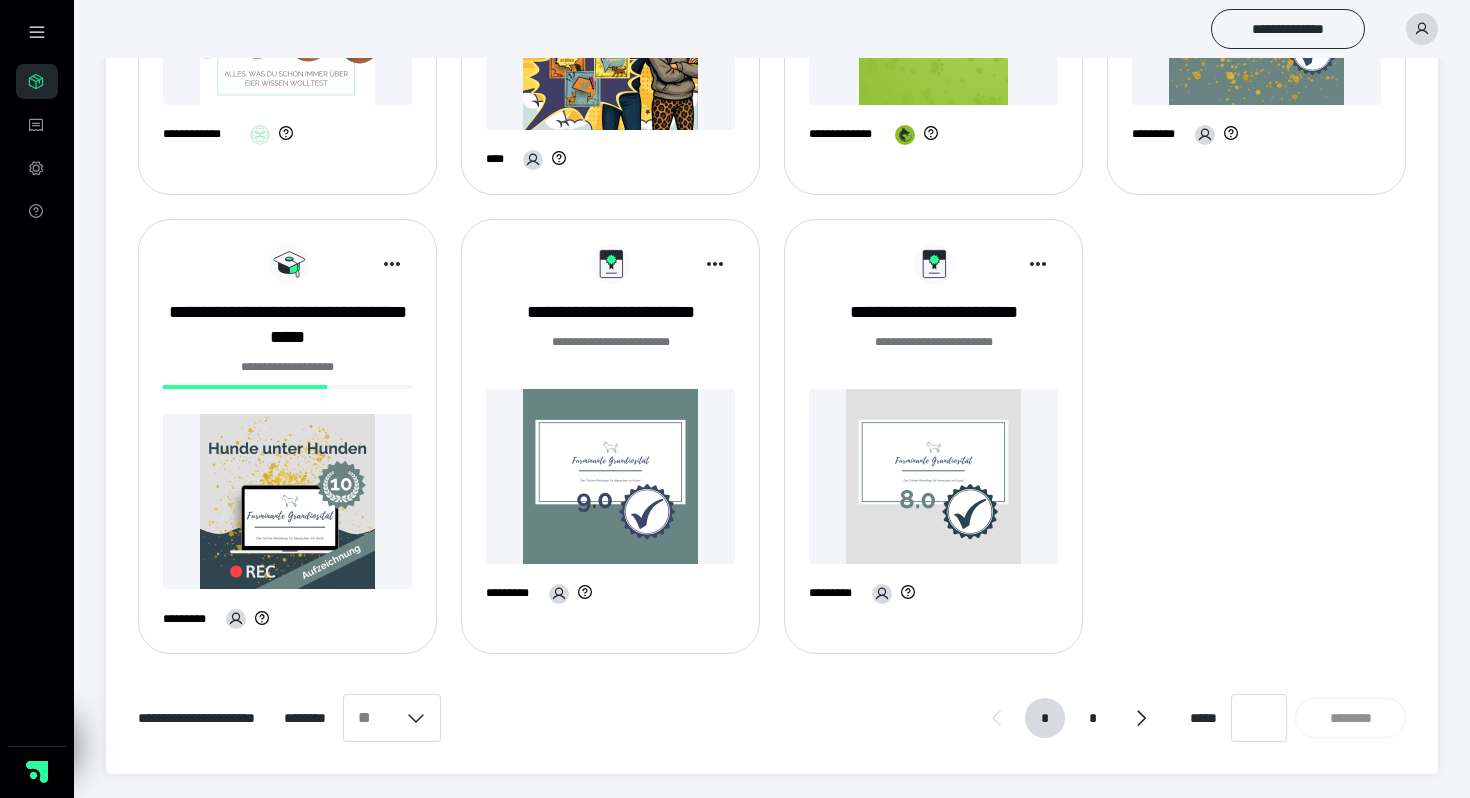 click at bounding box center (287, 501) 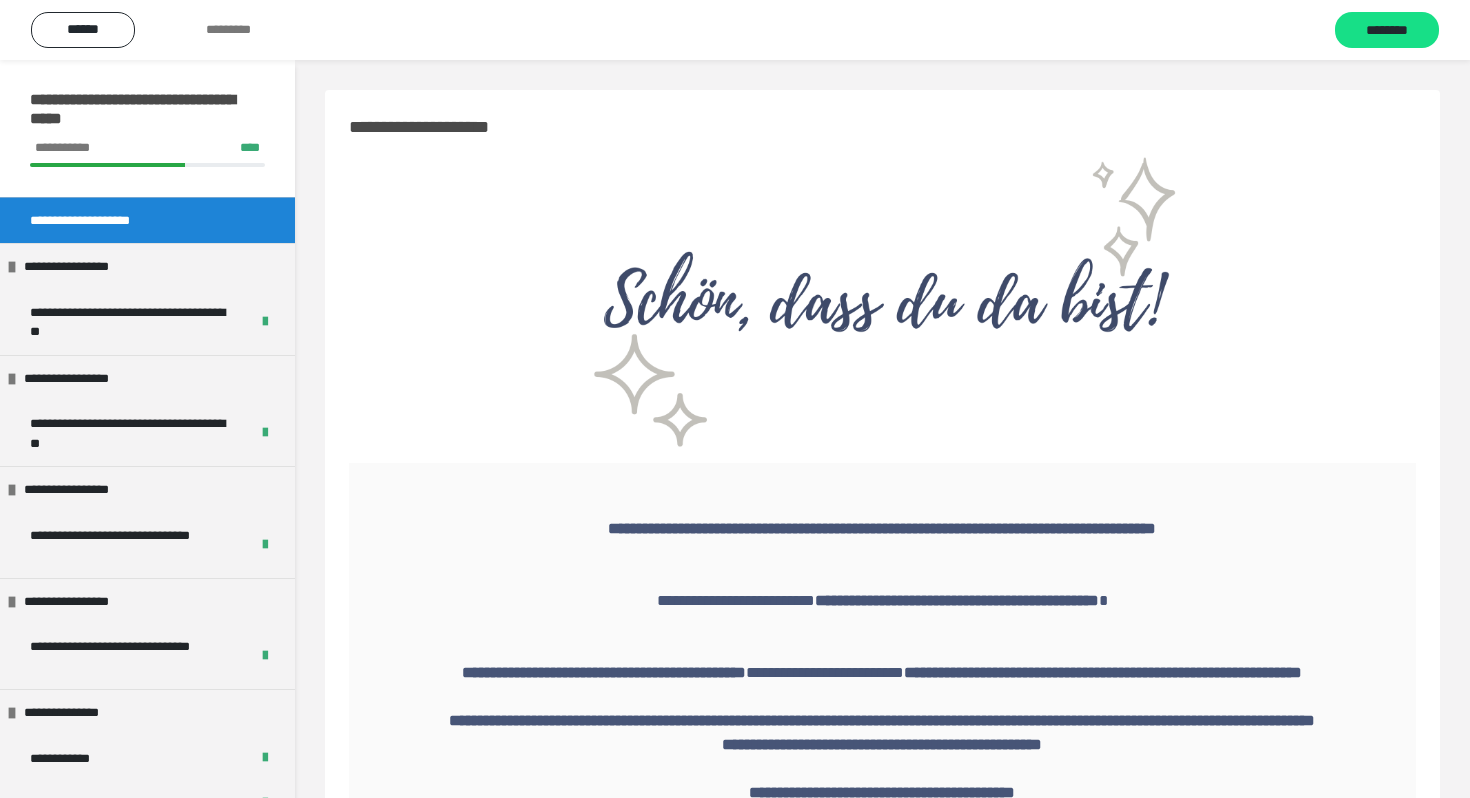 scroll, scrollTop: 229, scrollLeft: 0, axis: vertical 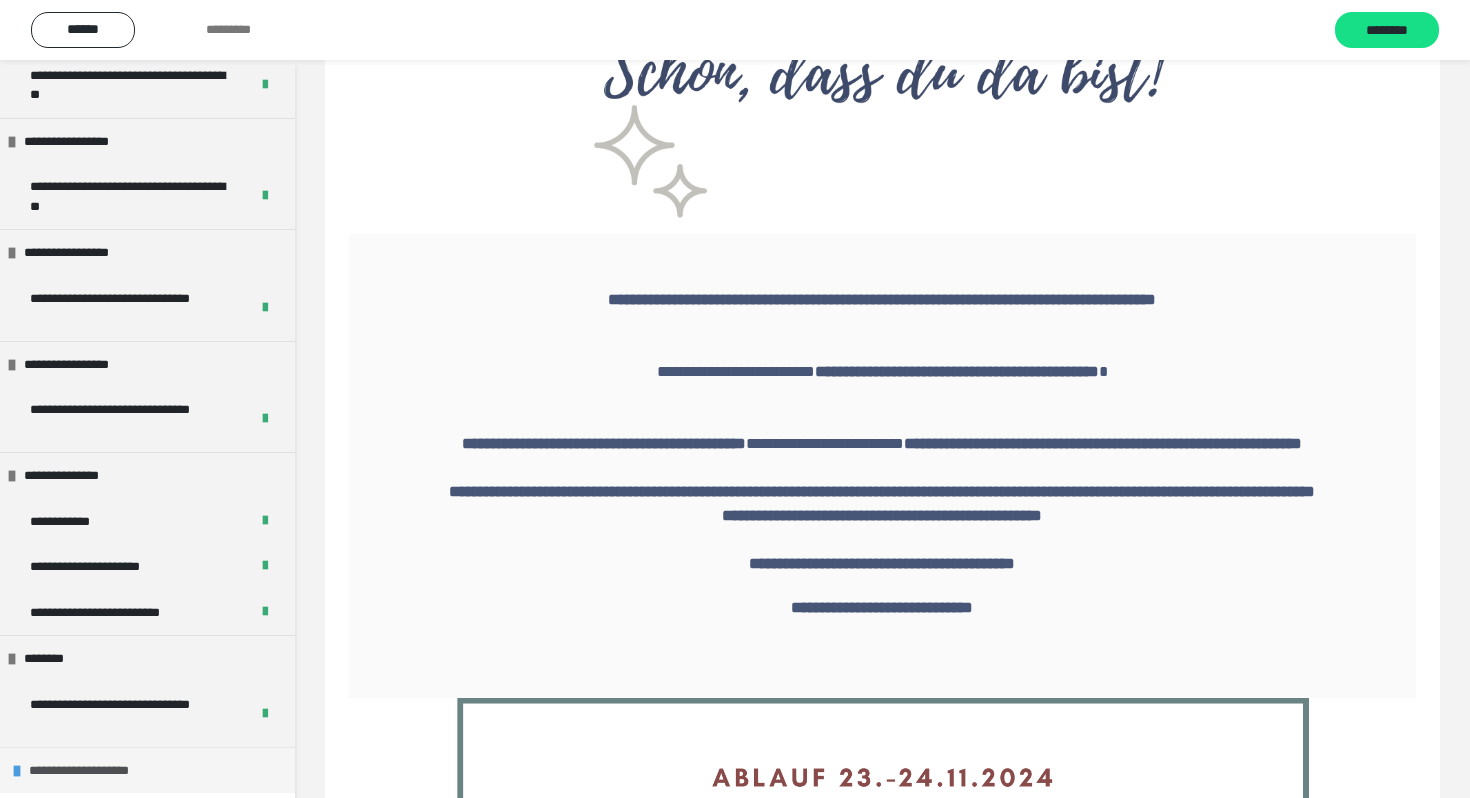 click at bounding box center [17, 771] 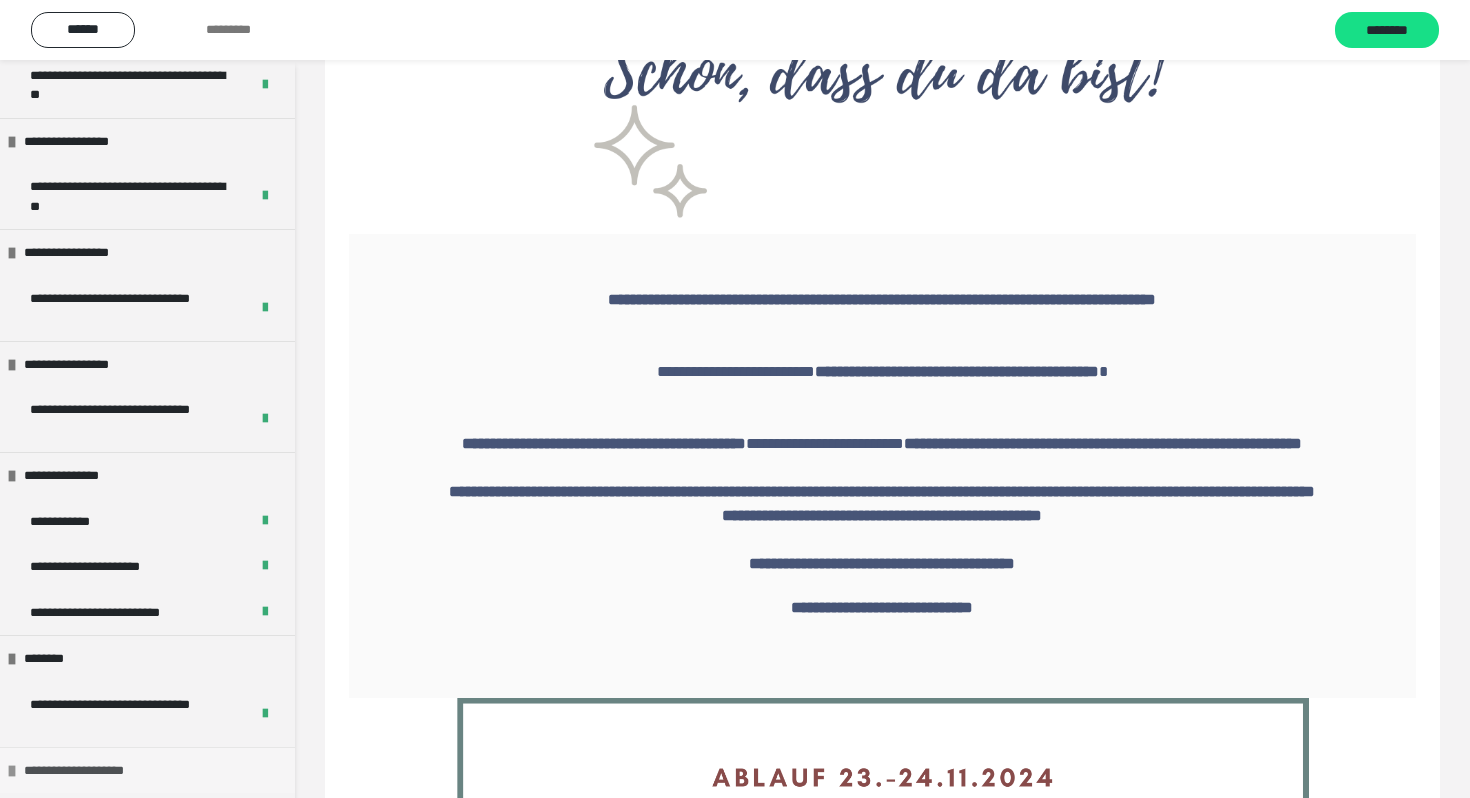 scroll, scrollTop: 374, scrollLeft: 0, axis: vertical 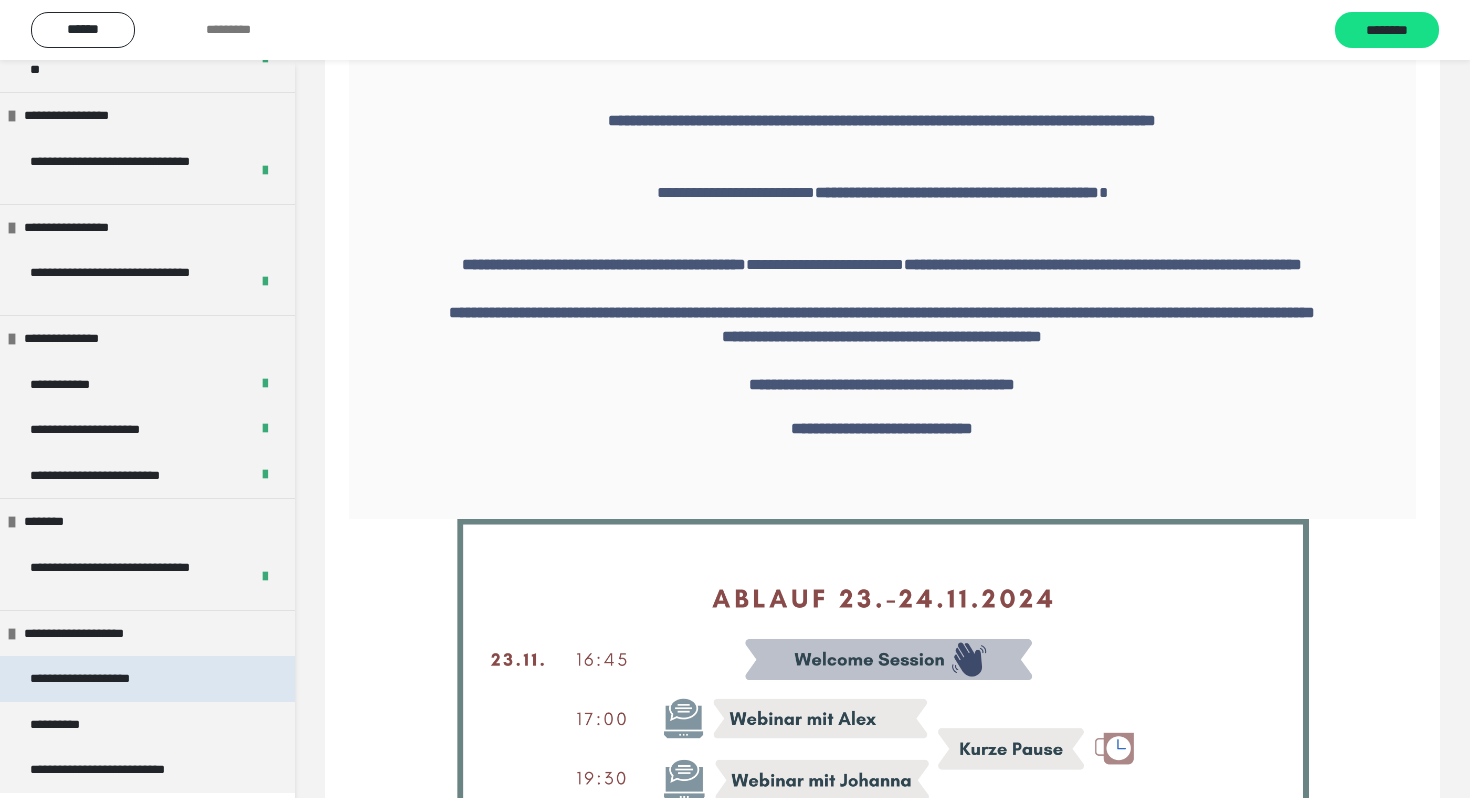 click on "**********" at bounding box center (104, 679) 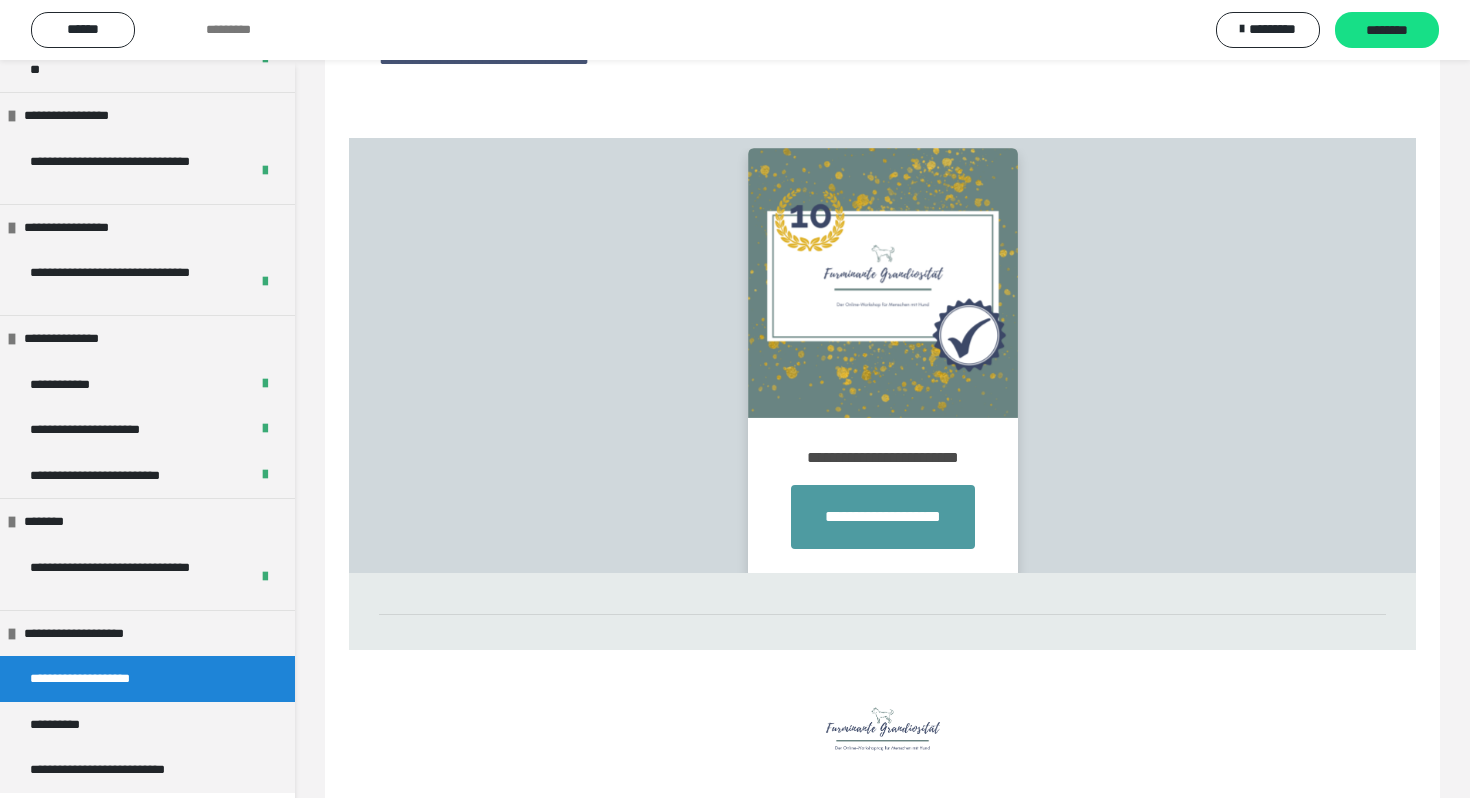 scroll, scrollTop: 525, scrollLeft: 0, axis: vertical 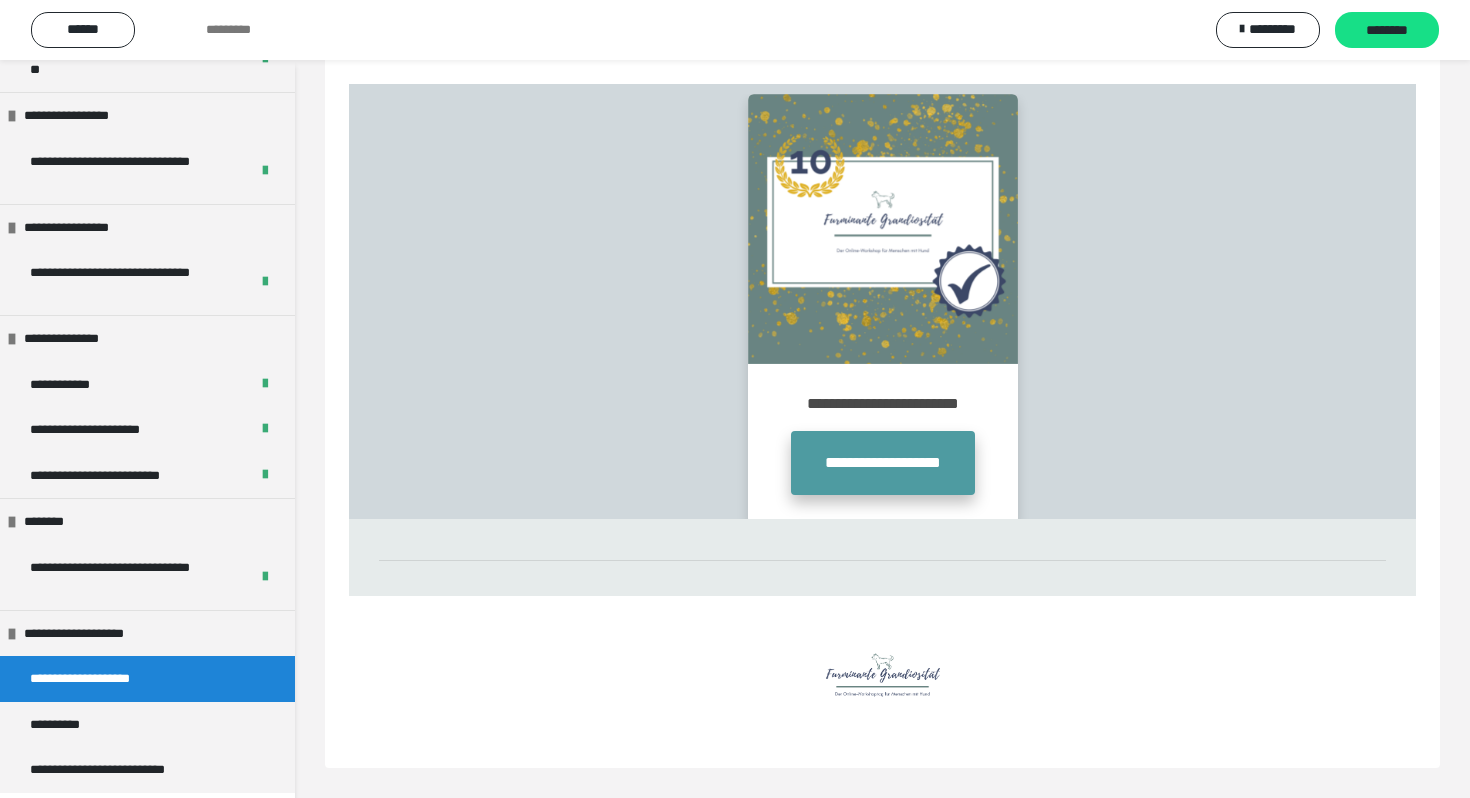 click on "**********" at bounding box center (883, 463) 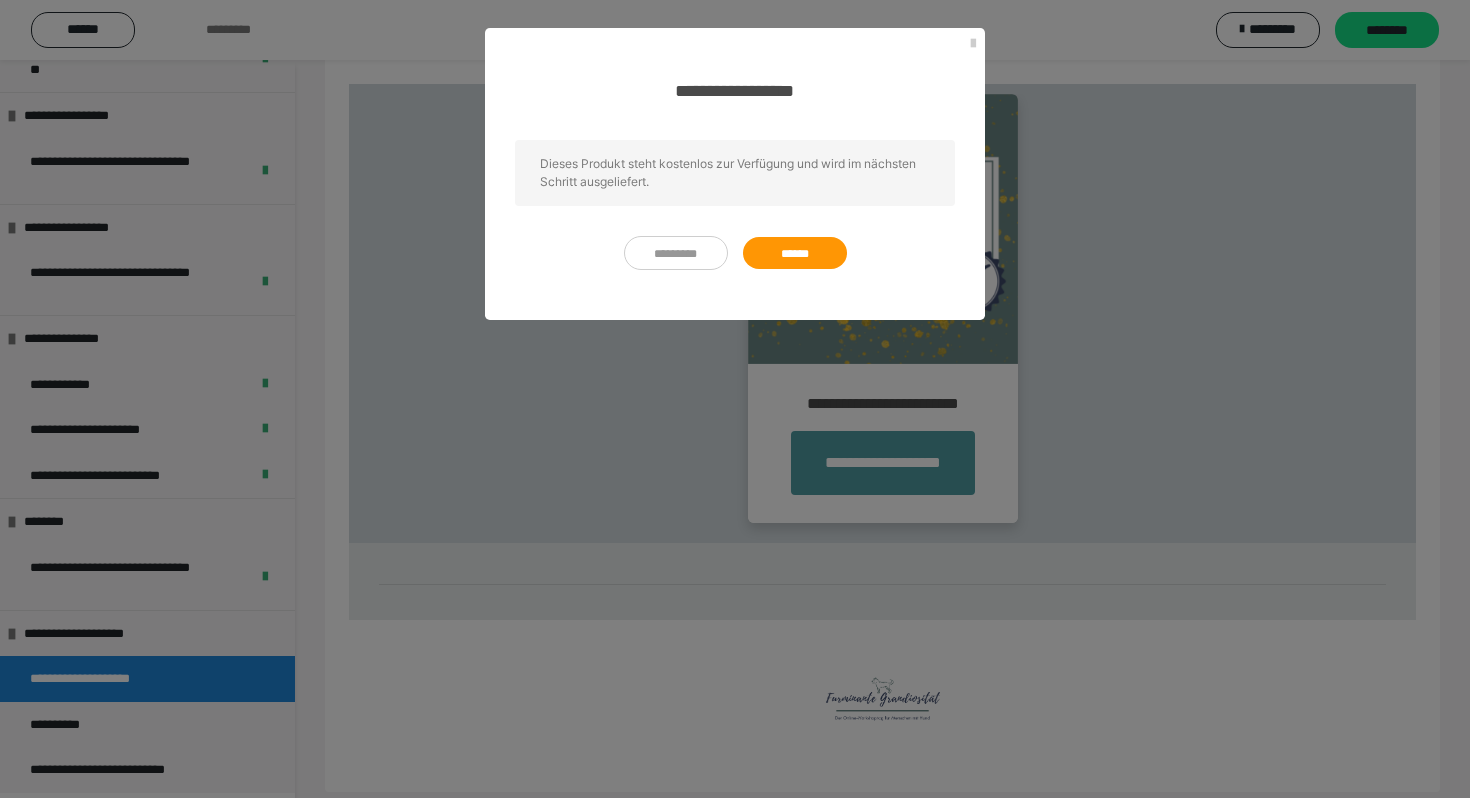 click on "******" at bounding box center (795, 253) 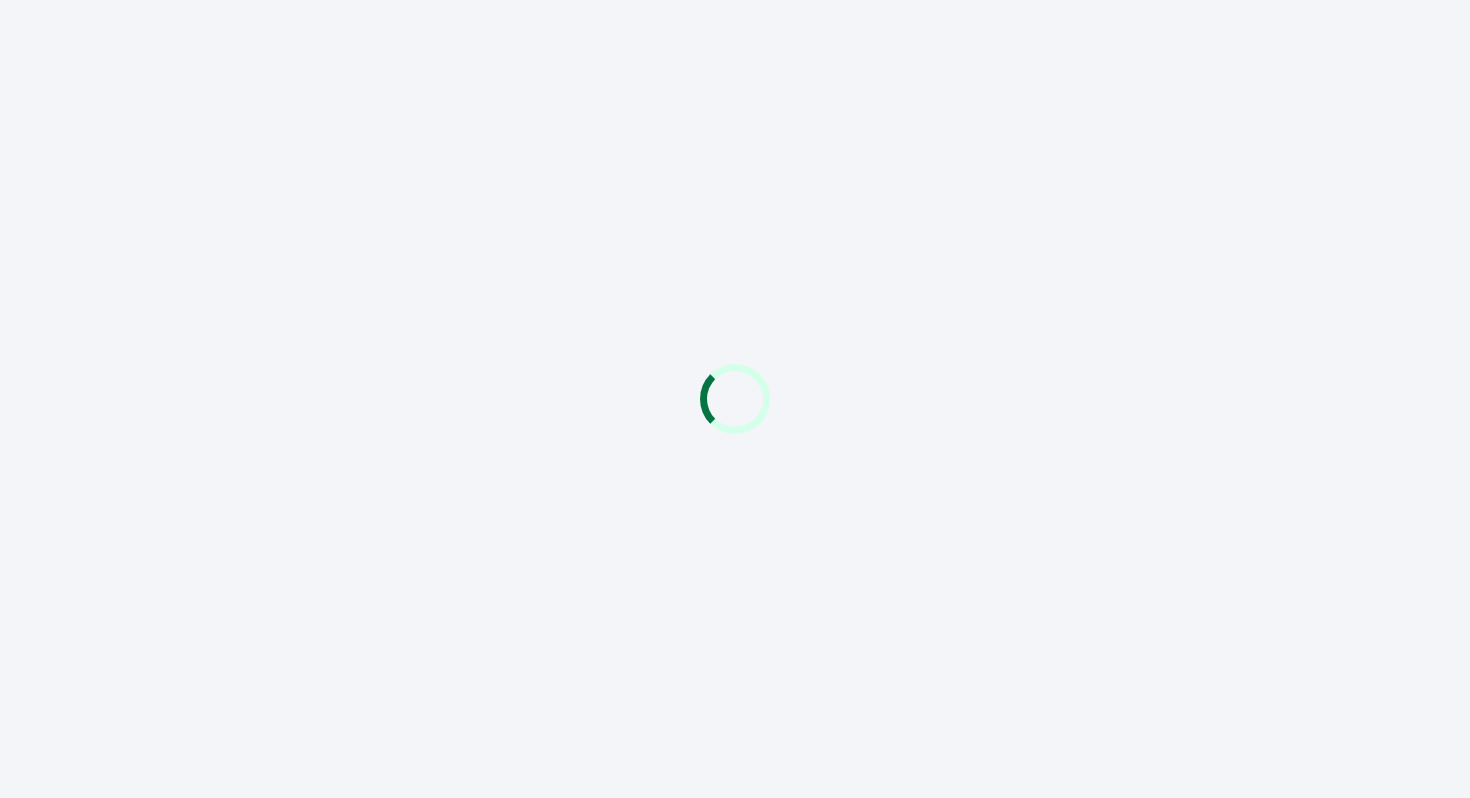 scroll, scrollTop: 0, scrollLeft: 0, axis: both 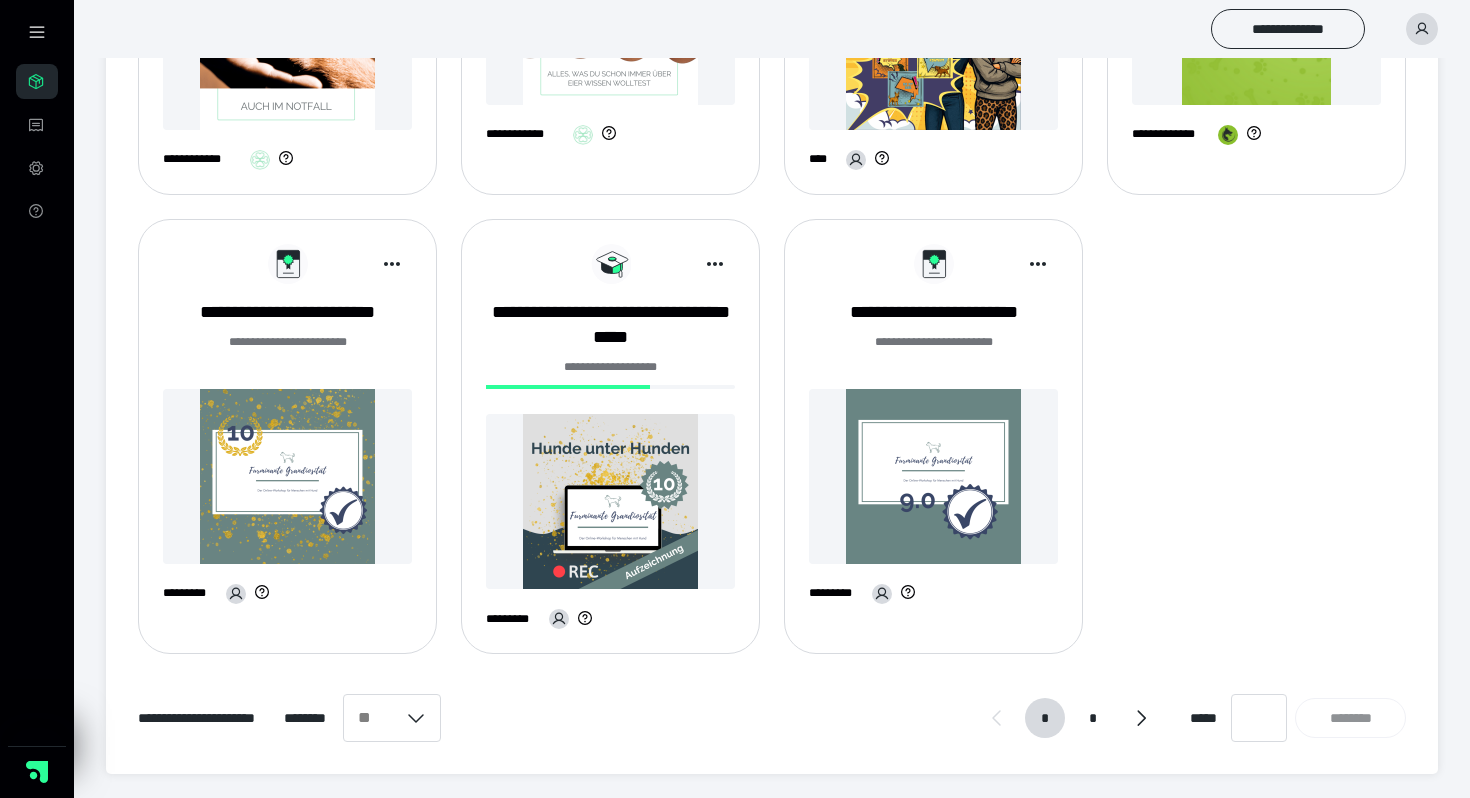 click at bounding box center (610, 501) 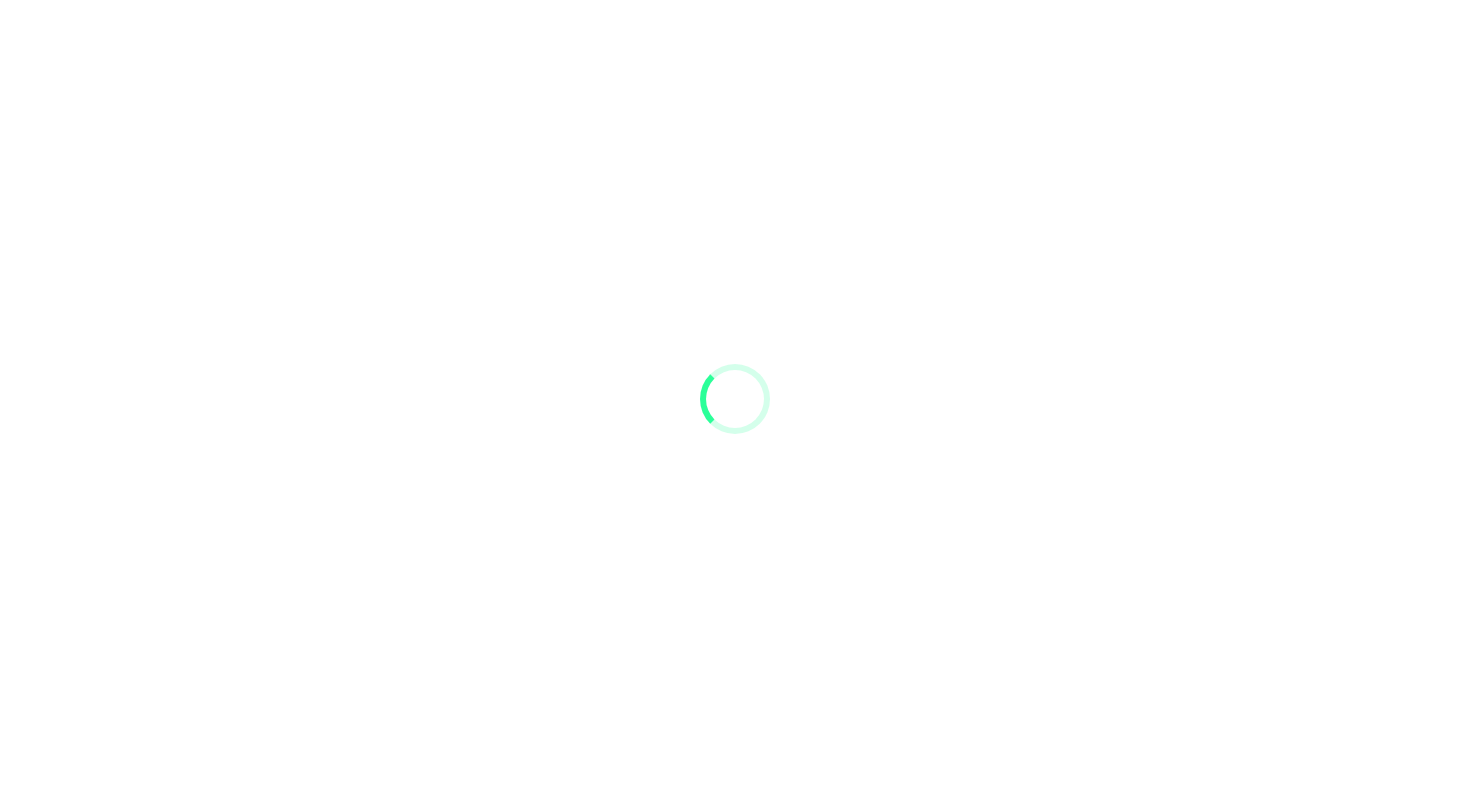 scroll, scrollTop: 0, scrollLeft: 0, axis: both 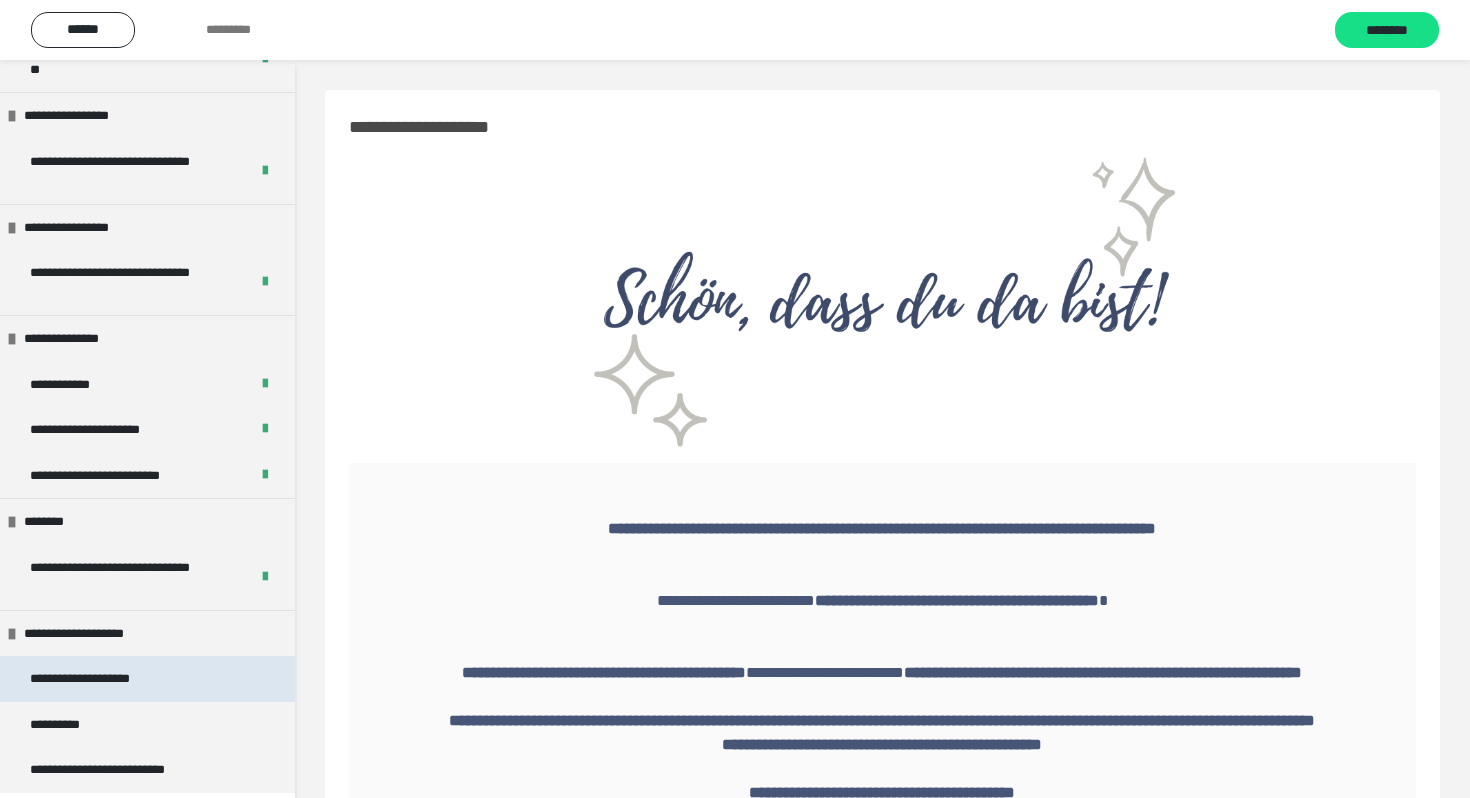 click on "**********" at bounding box center [104, 679] 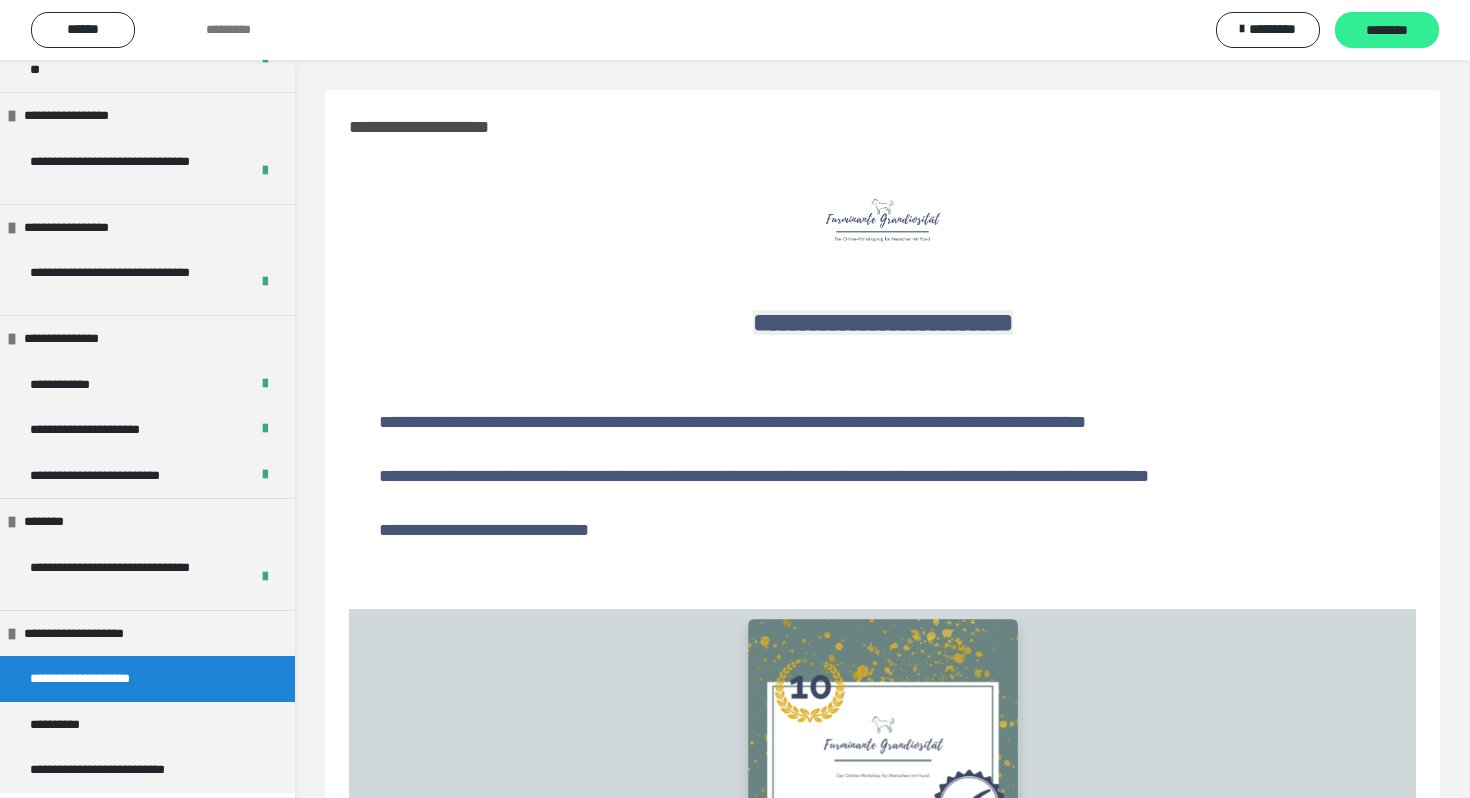 click on "********" at bounding box center (1387, 31) 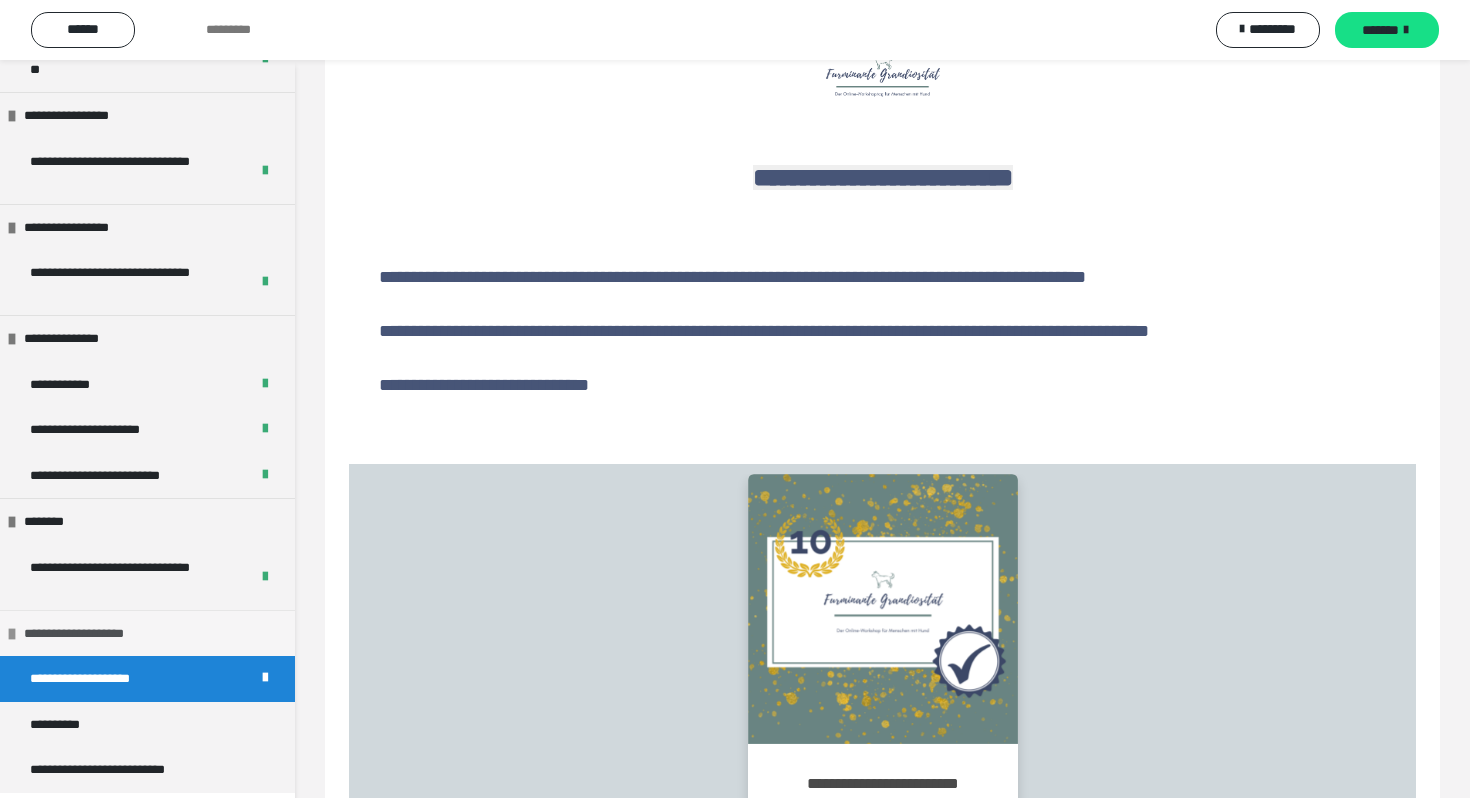 scroll, scrollTop: 284, scrollLeft: 0, axis: vertical 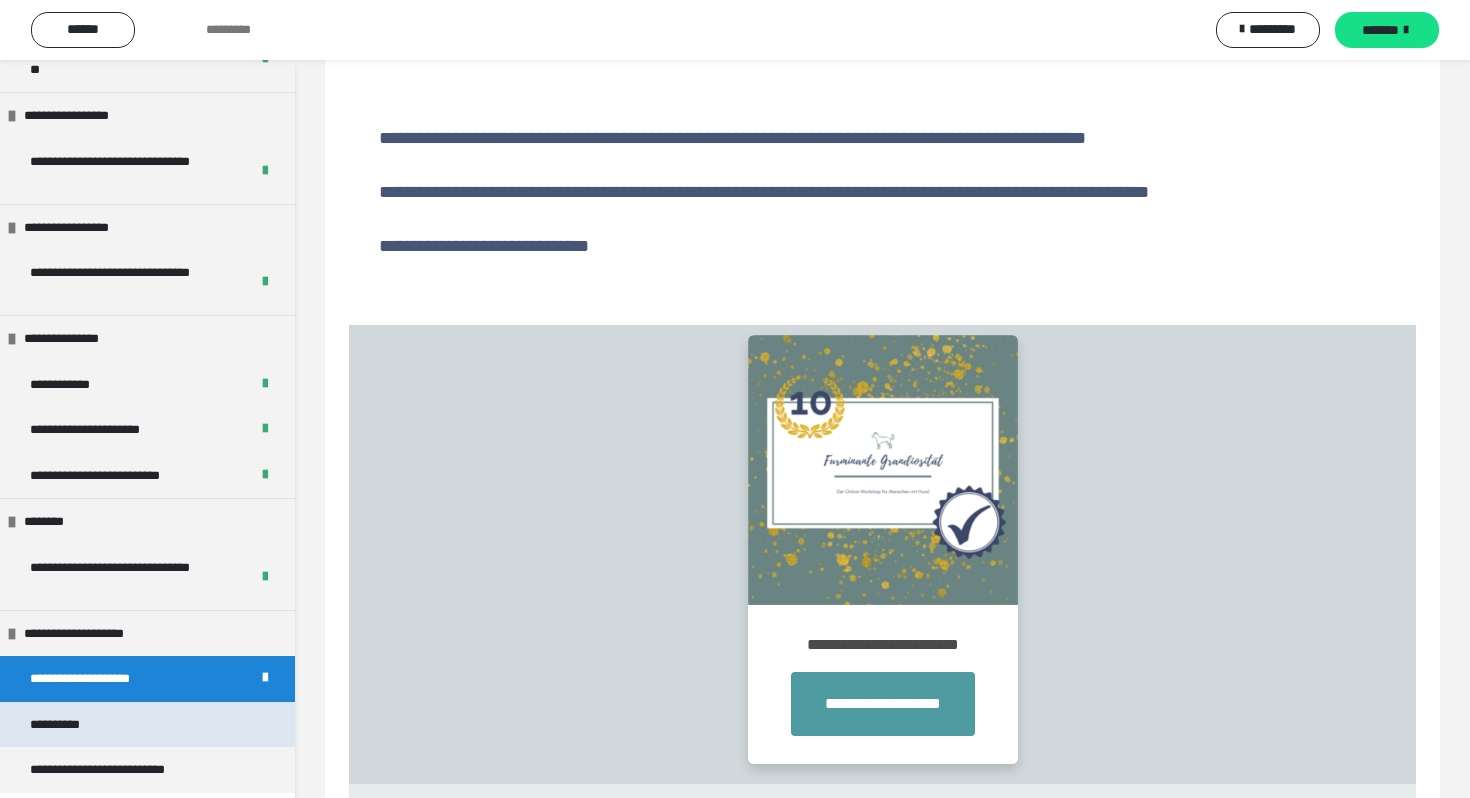click on "**********" at bounding box center [68, 725] 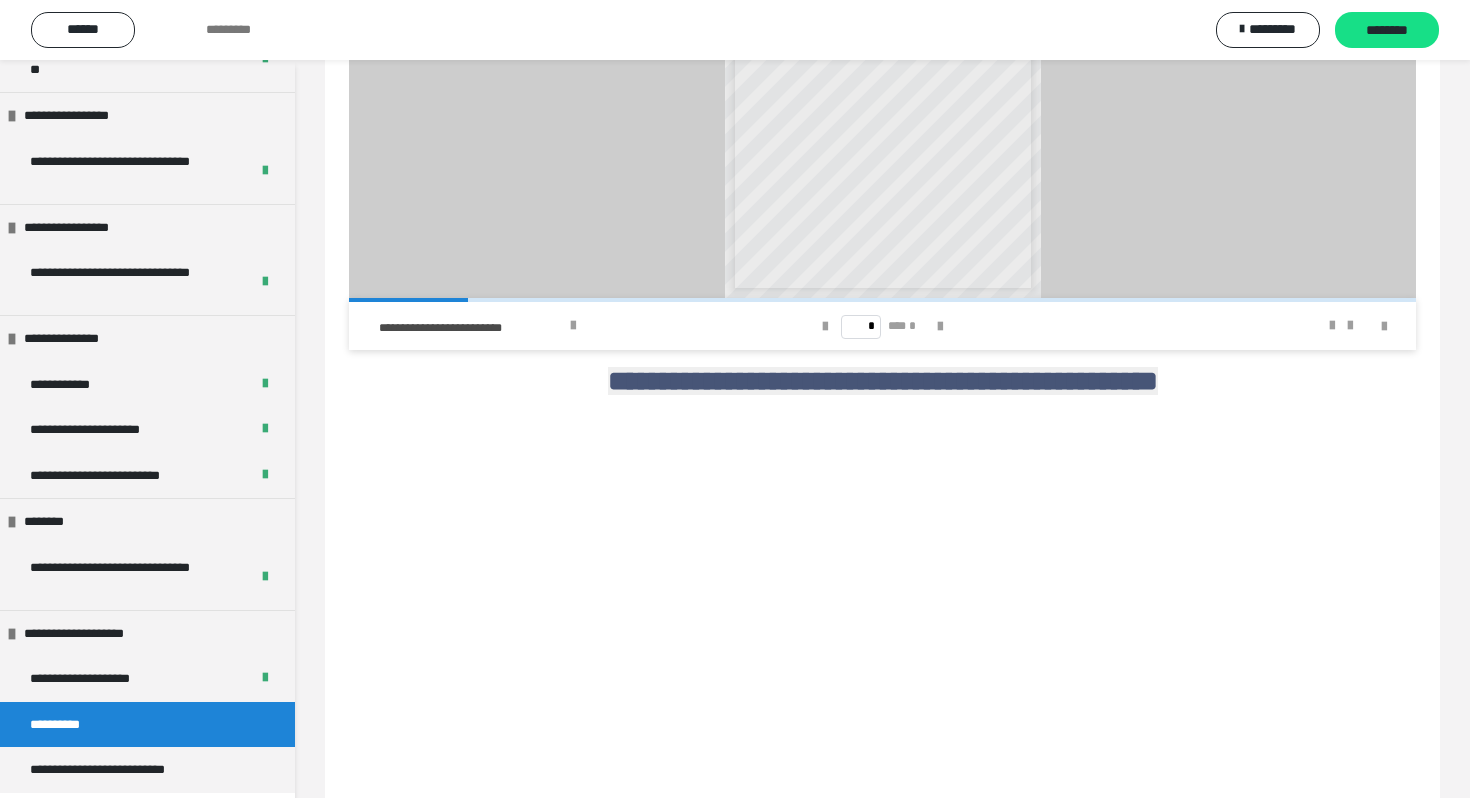 scroll, scrollTop: 931, scrollLeft: 0, axis: vertical 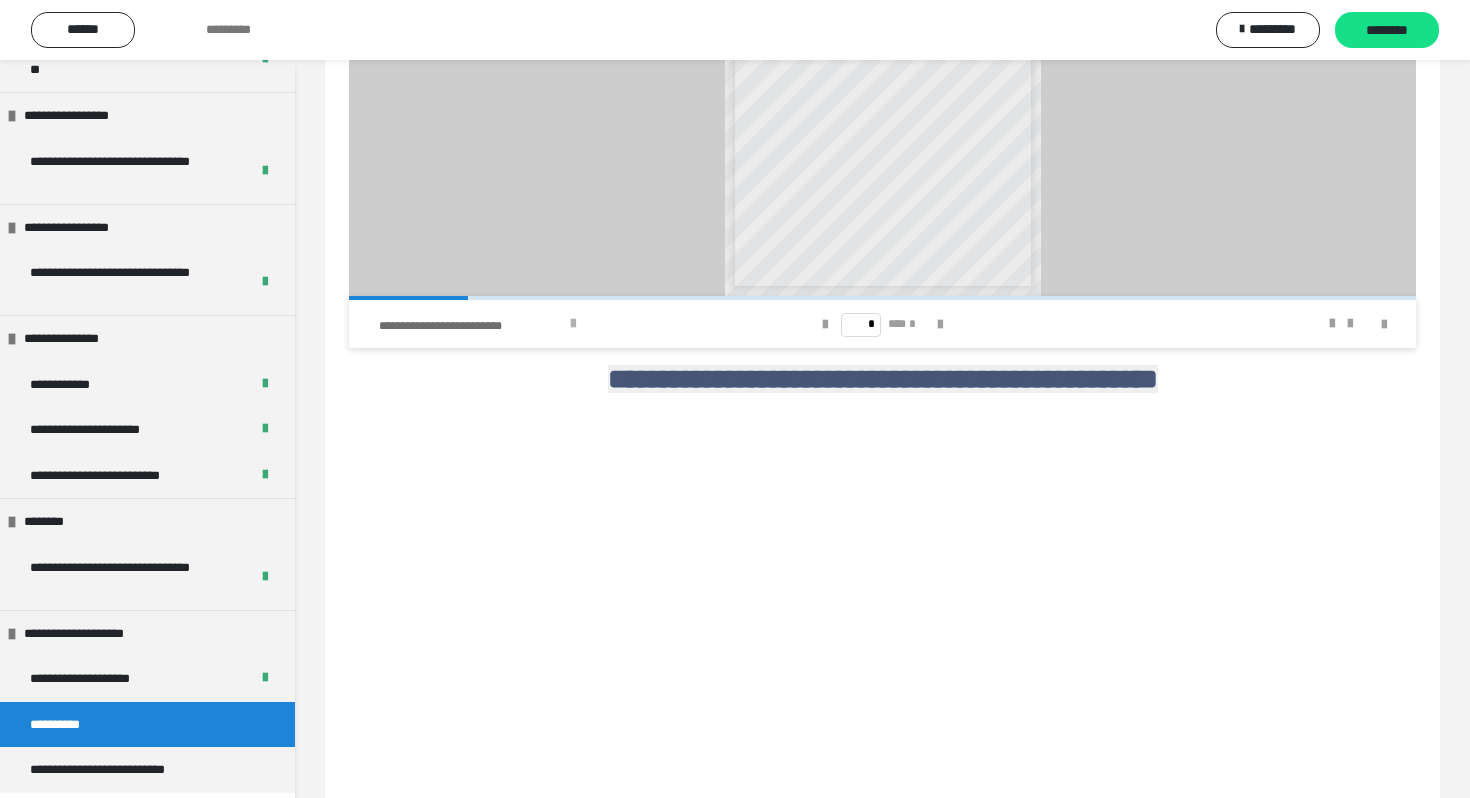 click at bounding box center (573, 324) 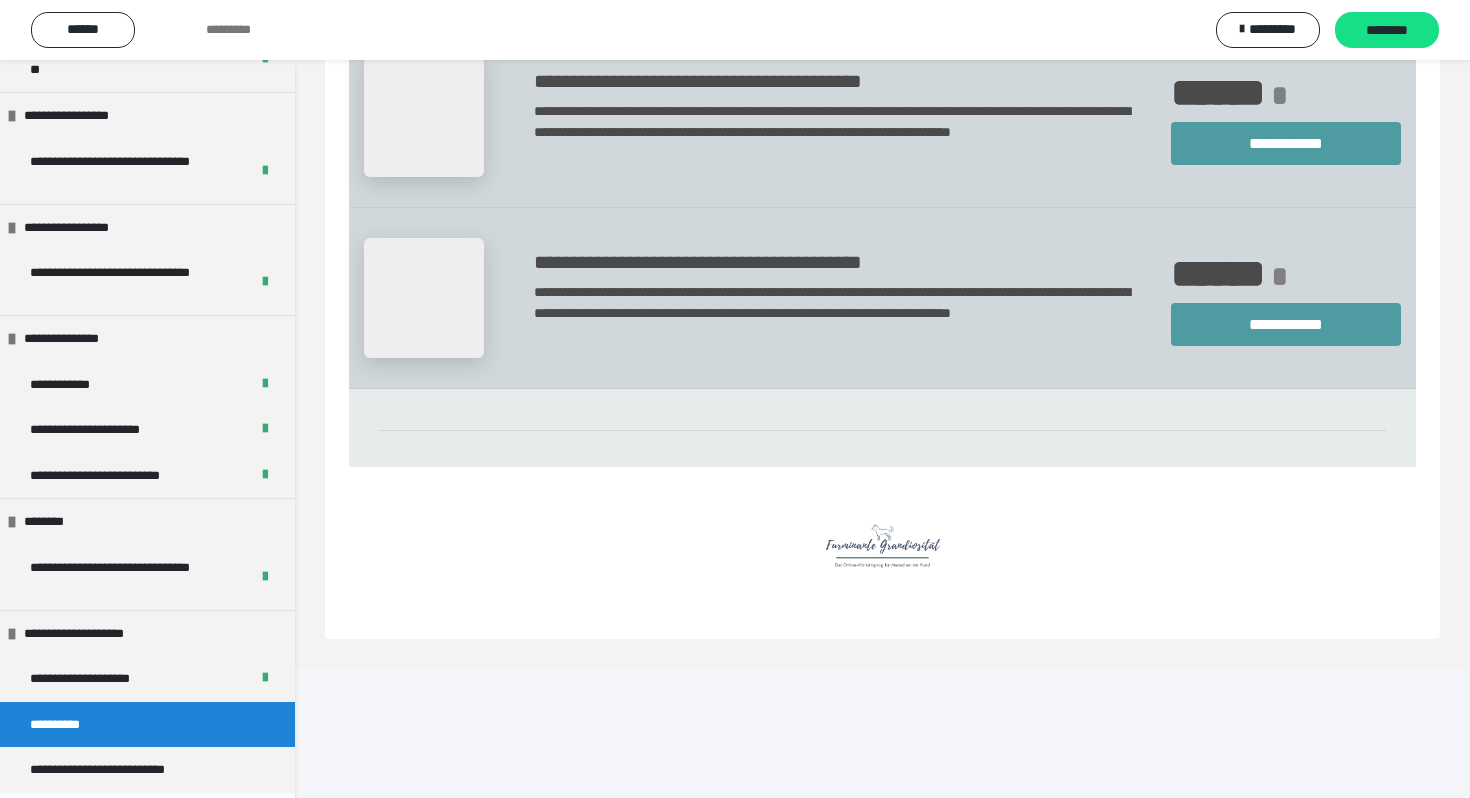 scroll, scrollTop: 2464, scrollLeft: 0, axis: vertical 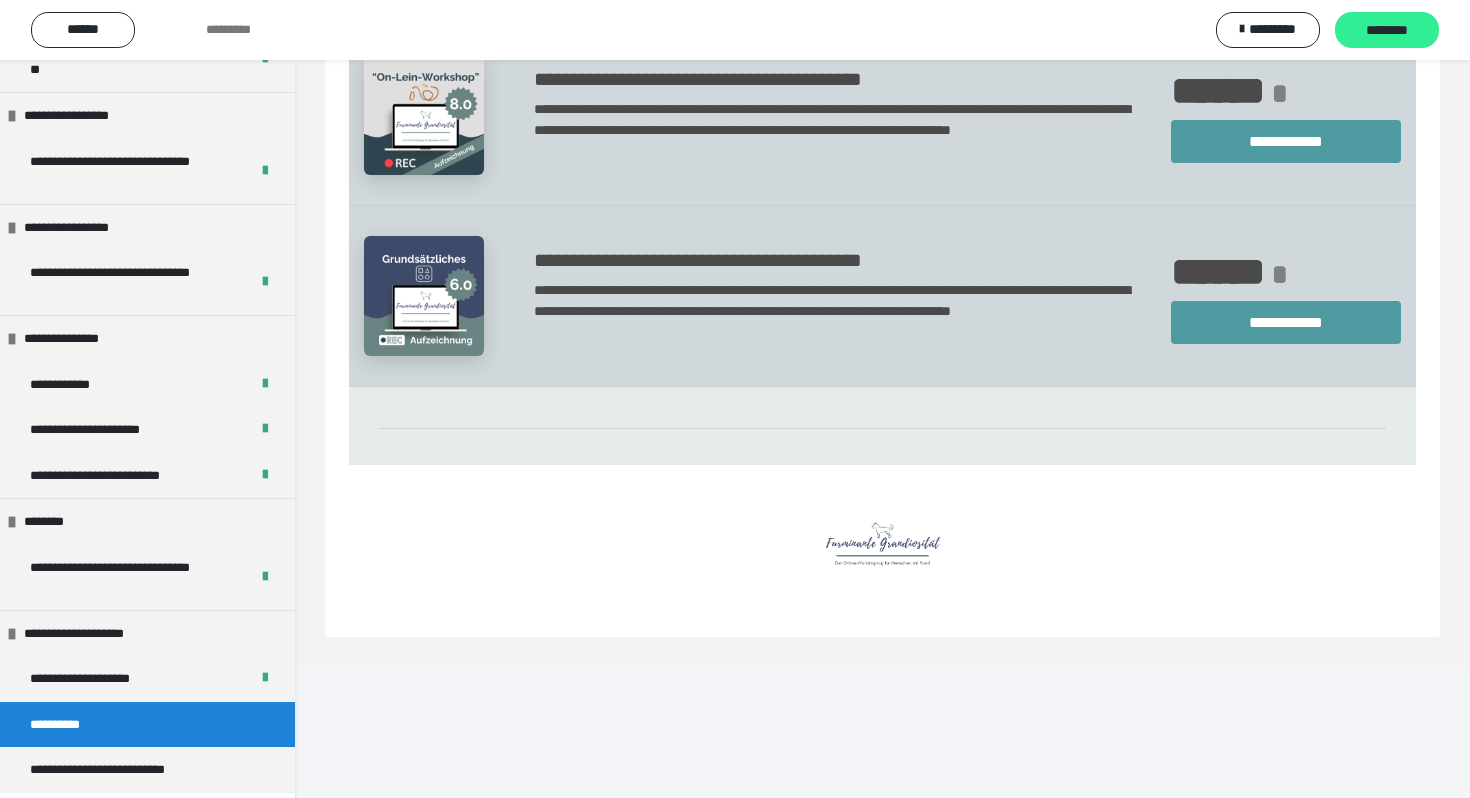 click on "********" at bounding box center [1387, 30] 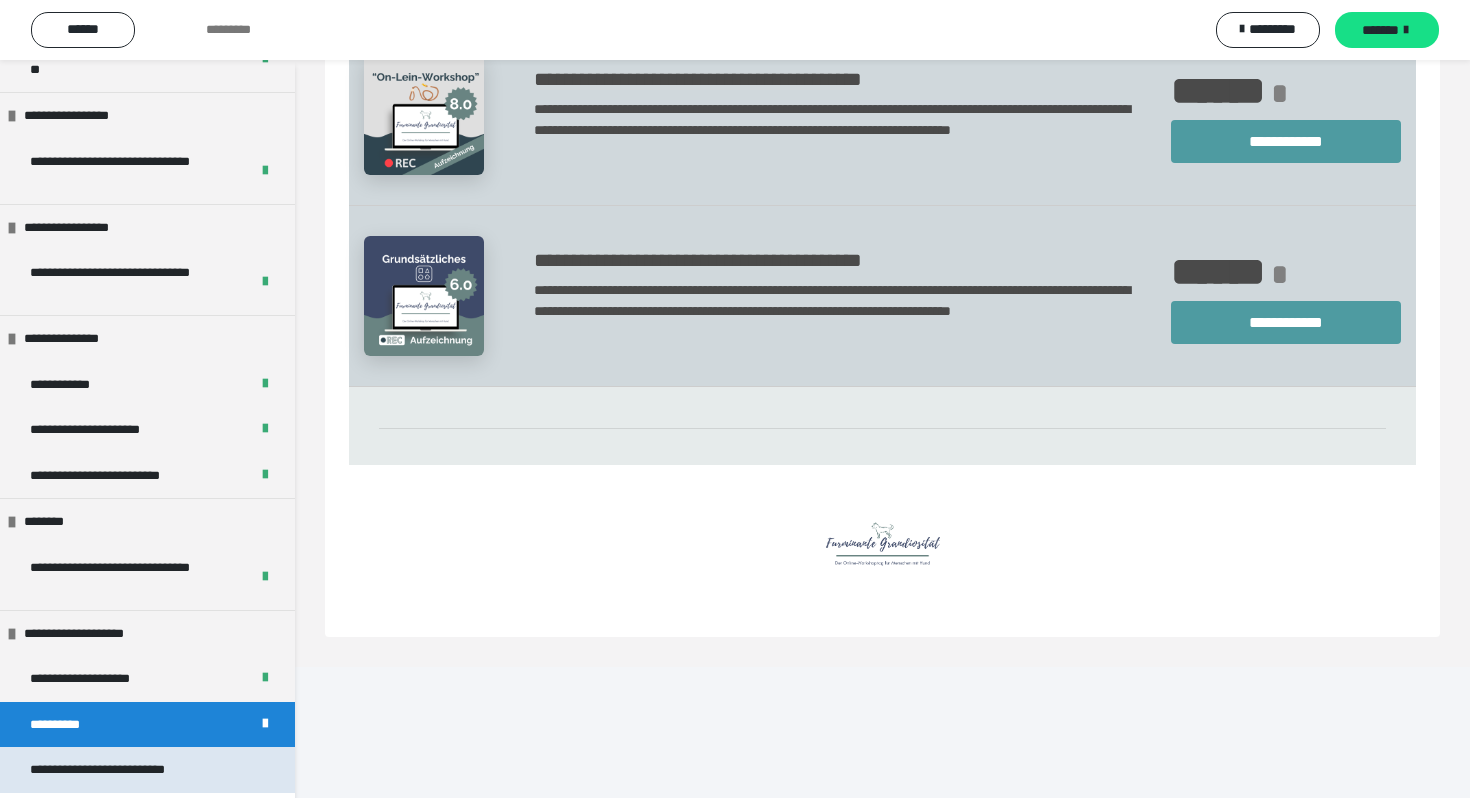 click on "**********" at bounding box center [128, 770] 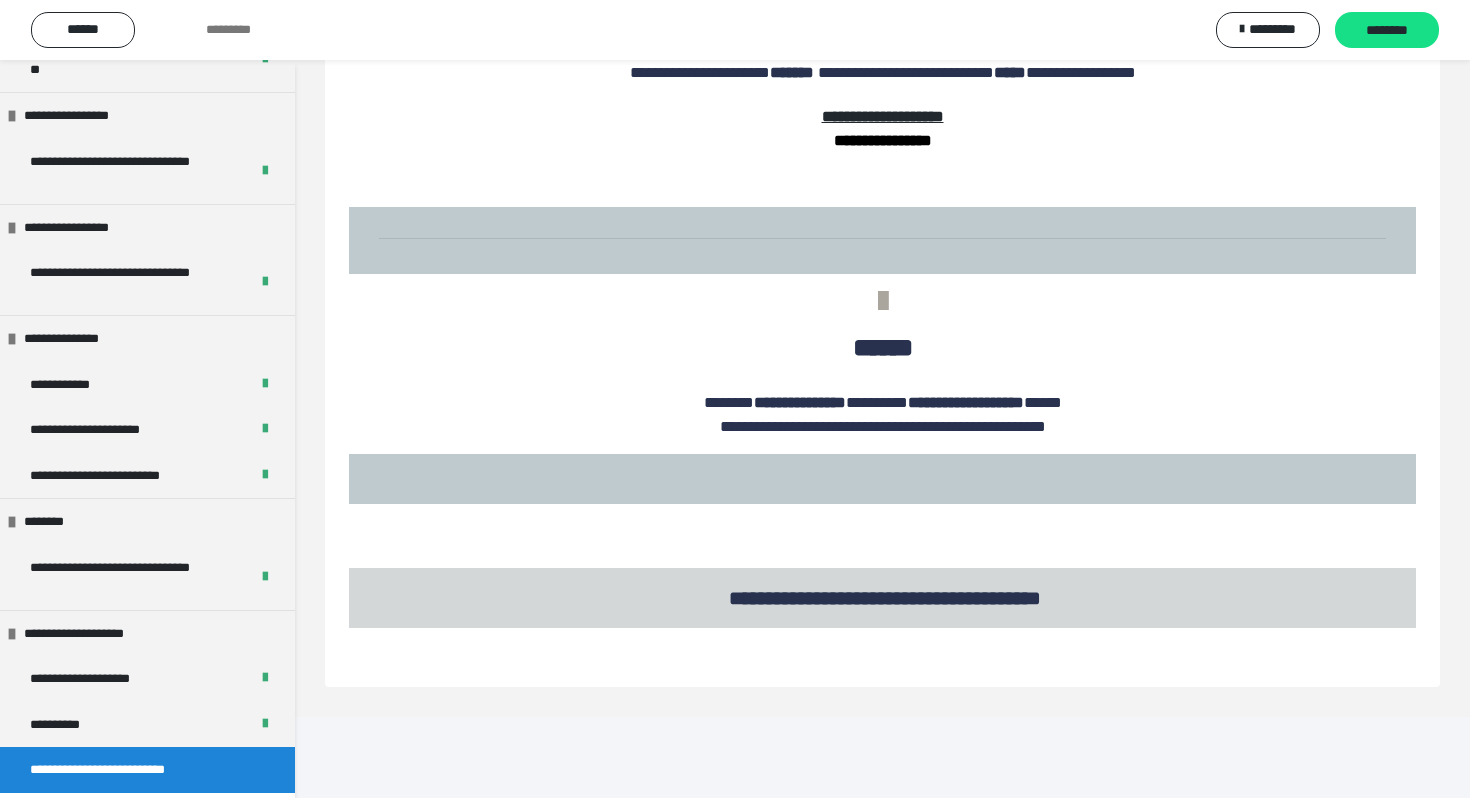 scroll, scrollTop: 1354, scrollLeft: 0, axis: vertical 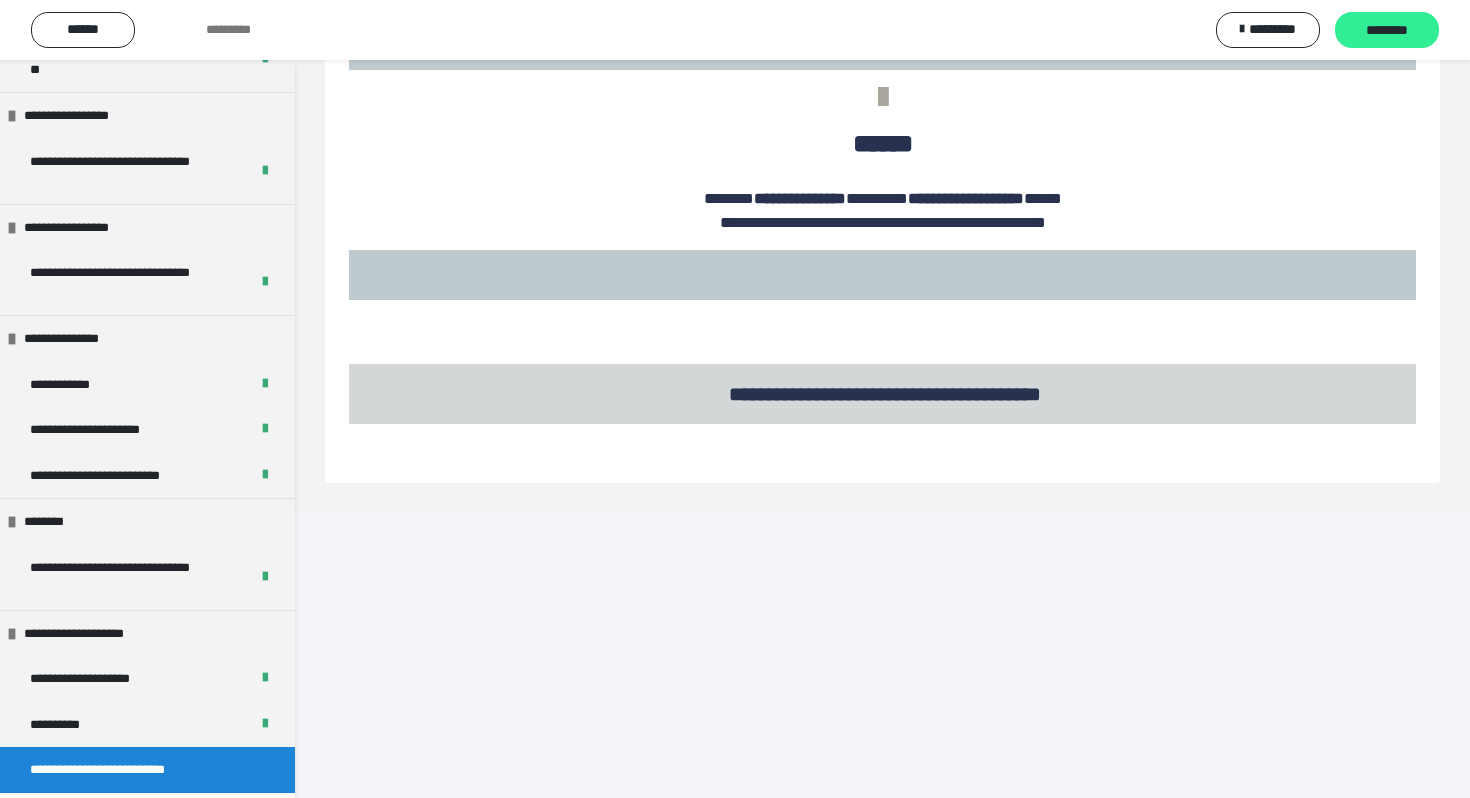 click on "********" at bounding box center [1387, 31] 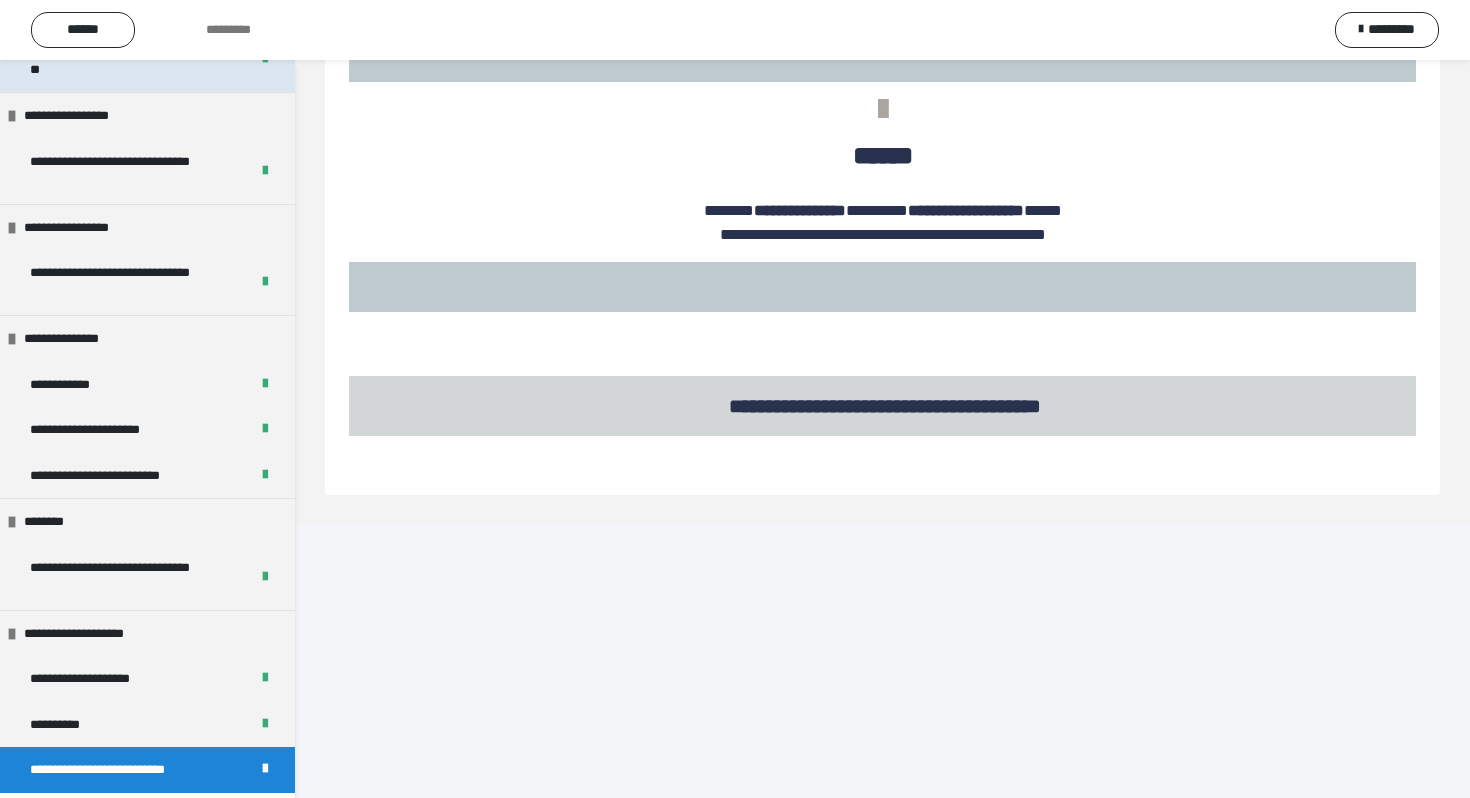 scroll, scrollTop: 1341, scrollLeft: 0, axis: vertical 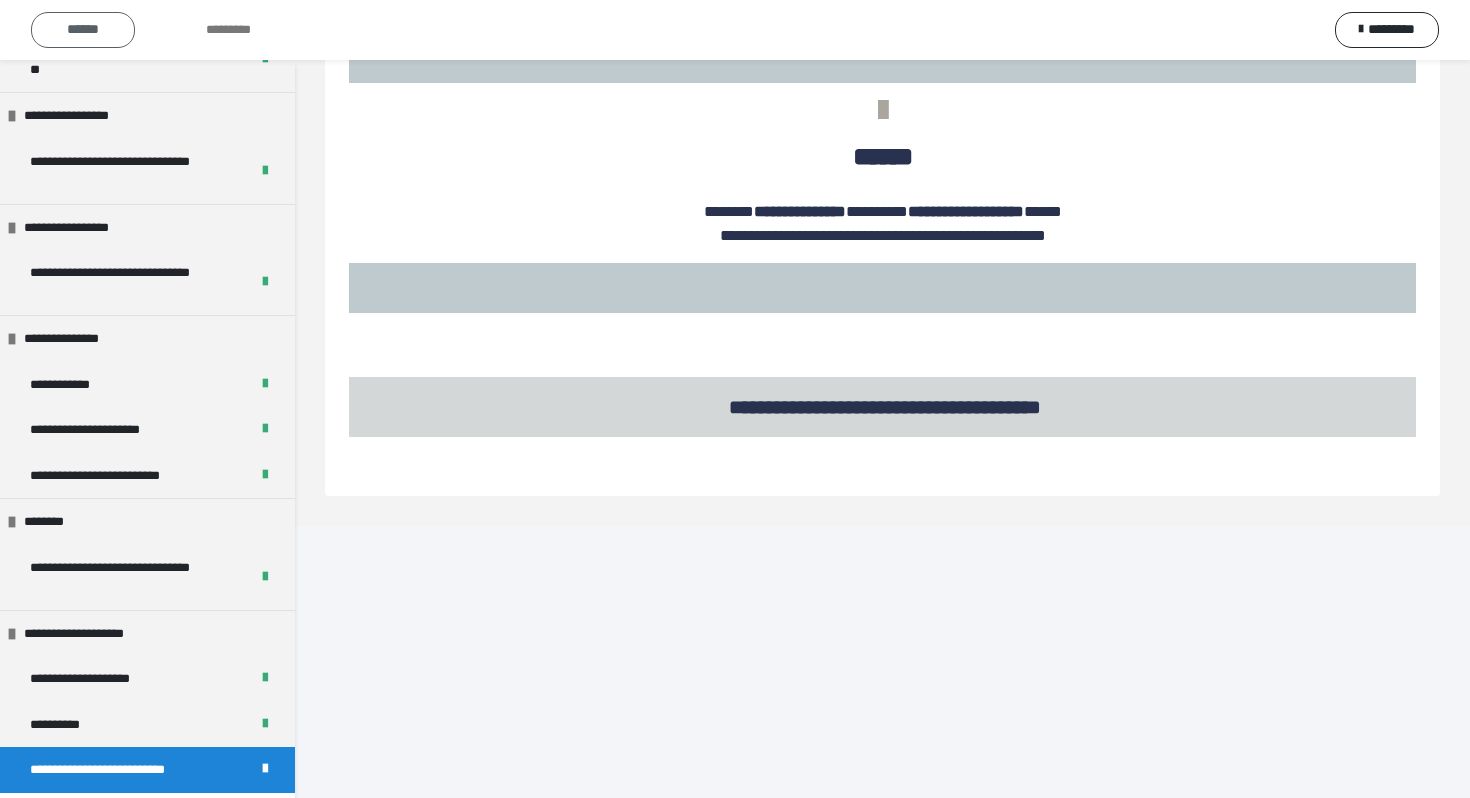 click on "******" at bounding box center (83, 30) 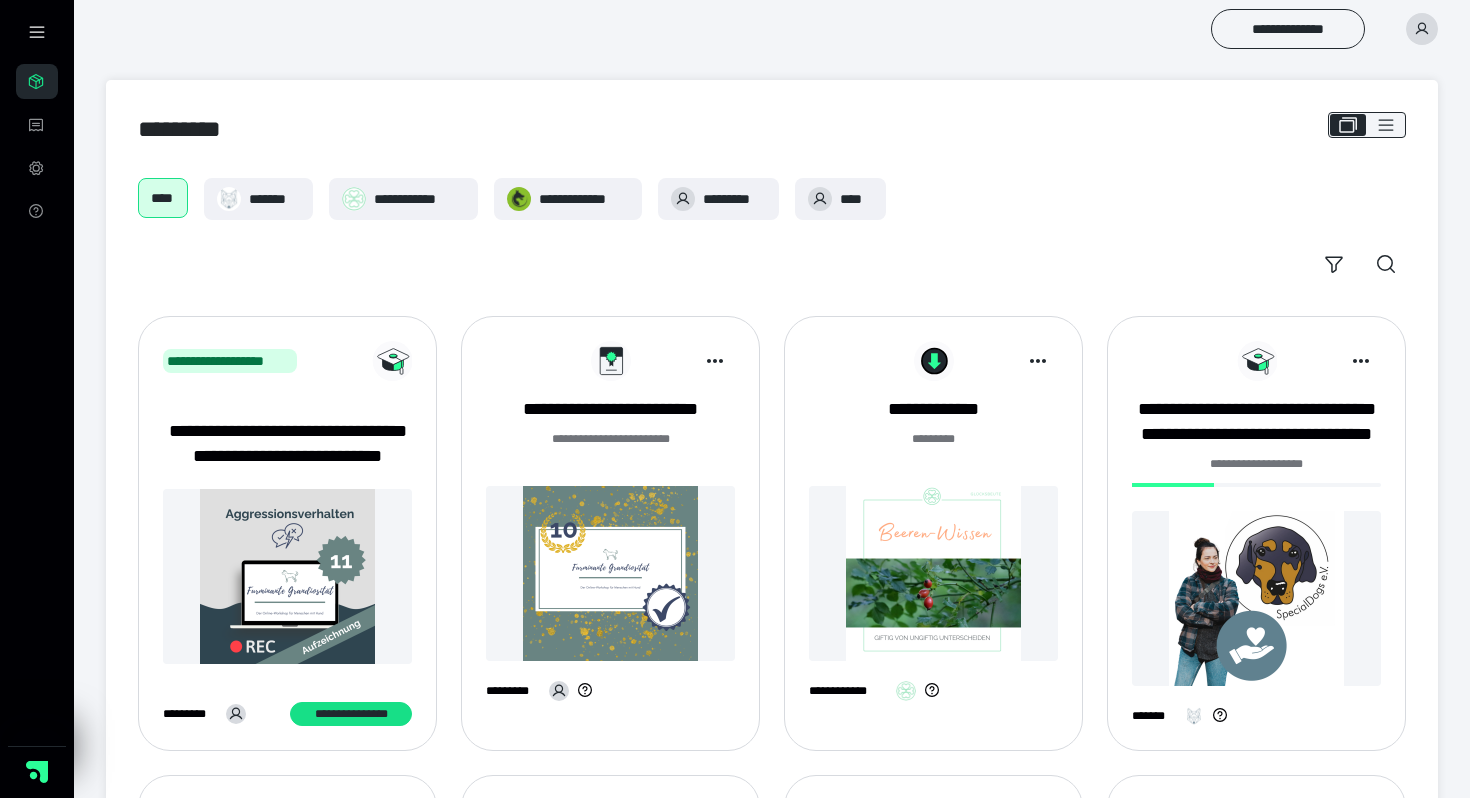 scroll, scrollTop: 1016, scrollLeft: 0, axis: vertical 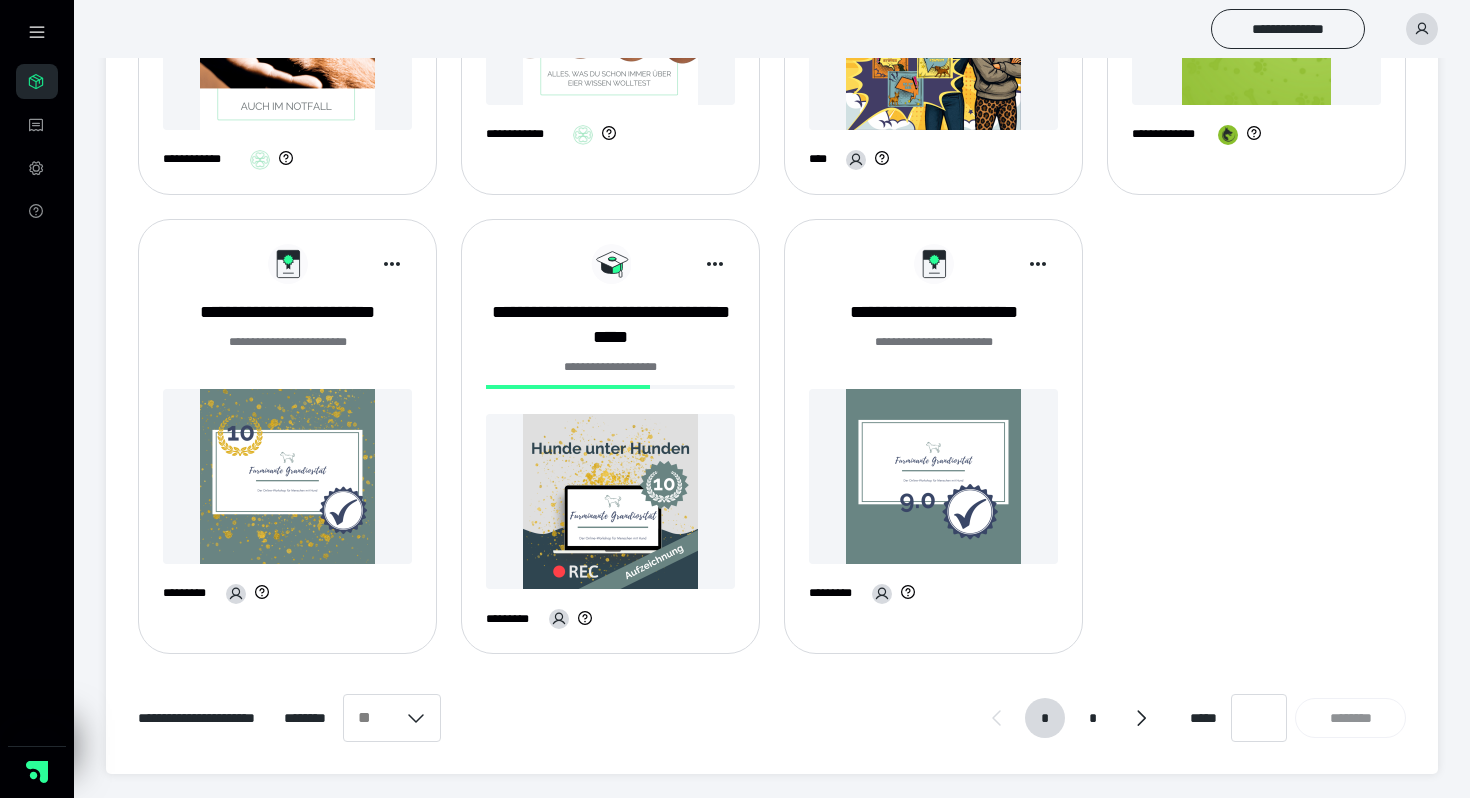 click at bounding box center [610, 501] 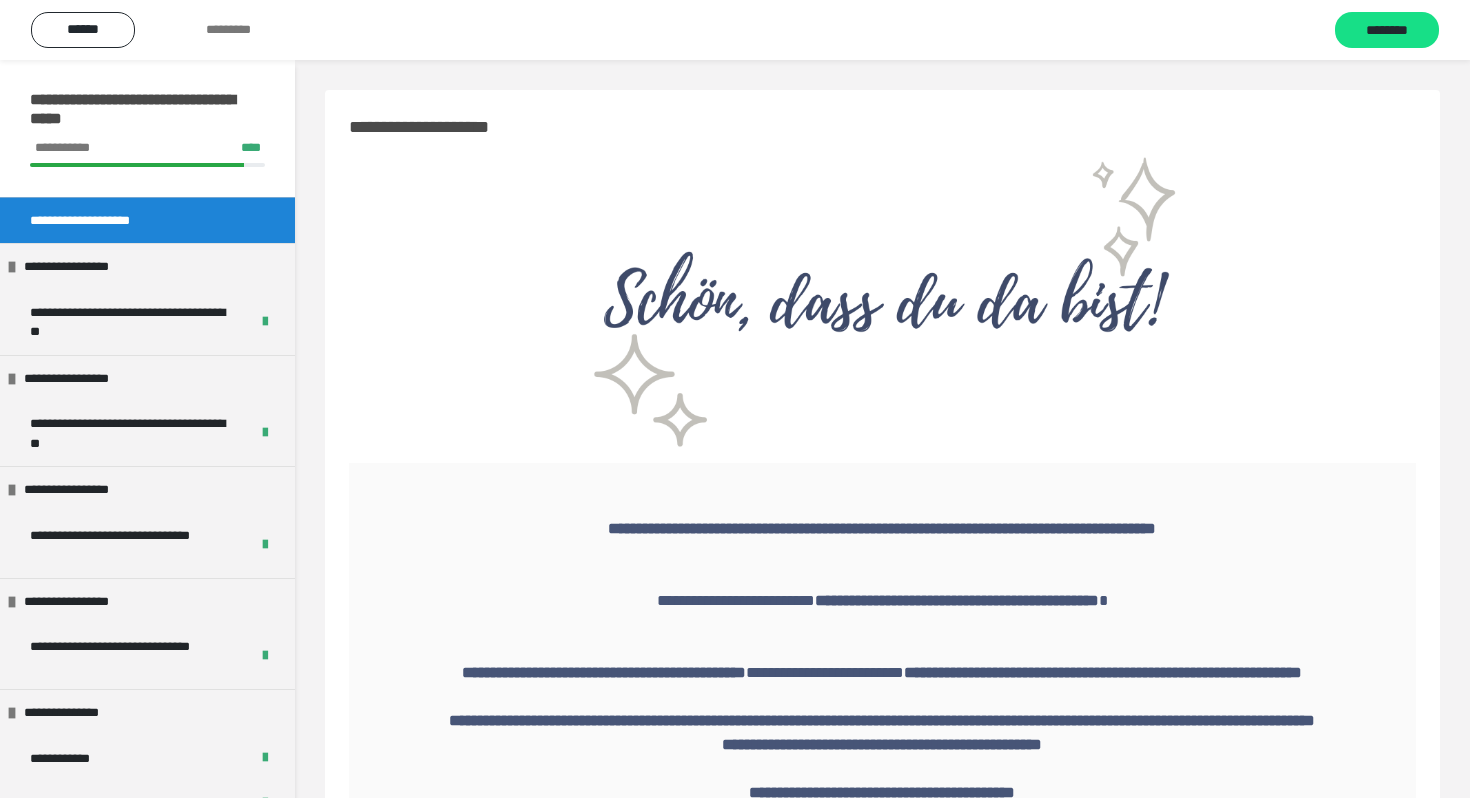 scroll, scrollTop: 850, scrollLeft: 0, axis: vertical 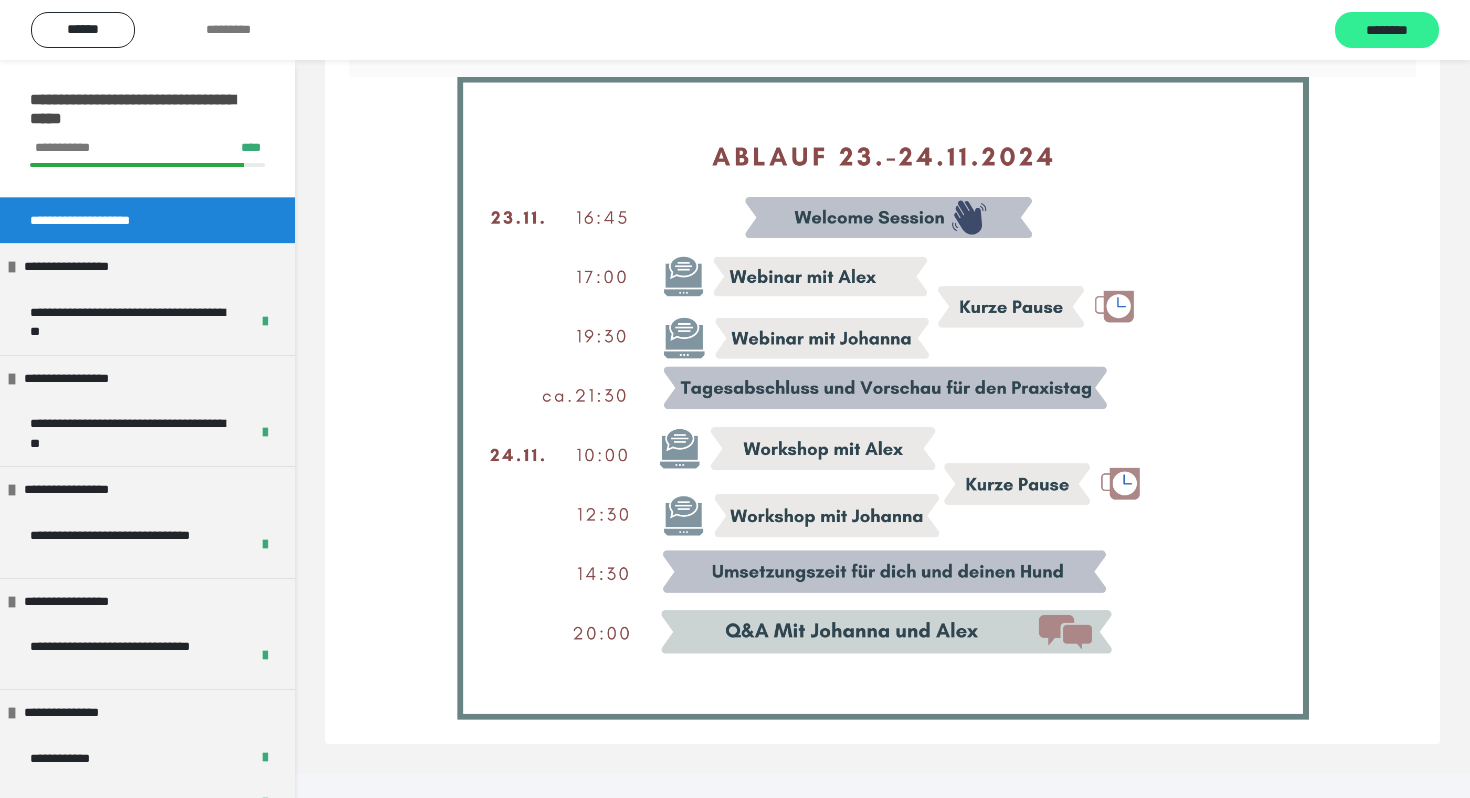 click on "********" at bounding box center [1387, 31] 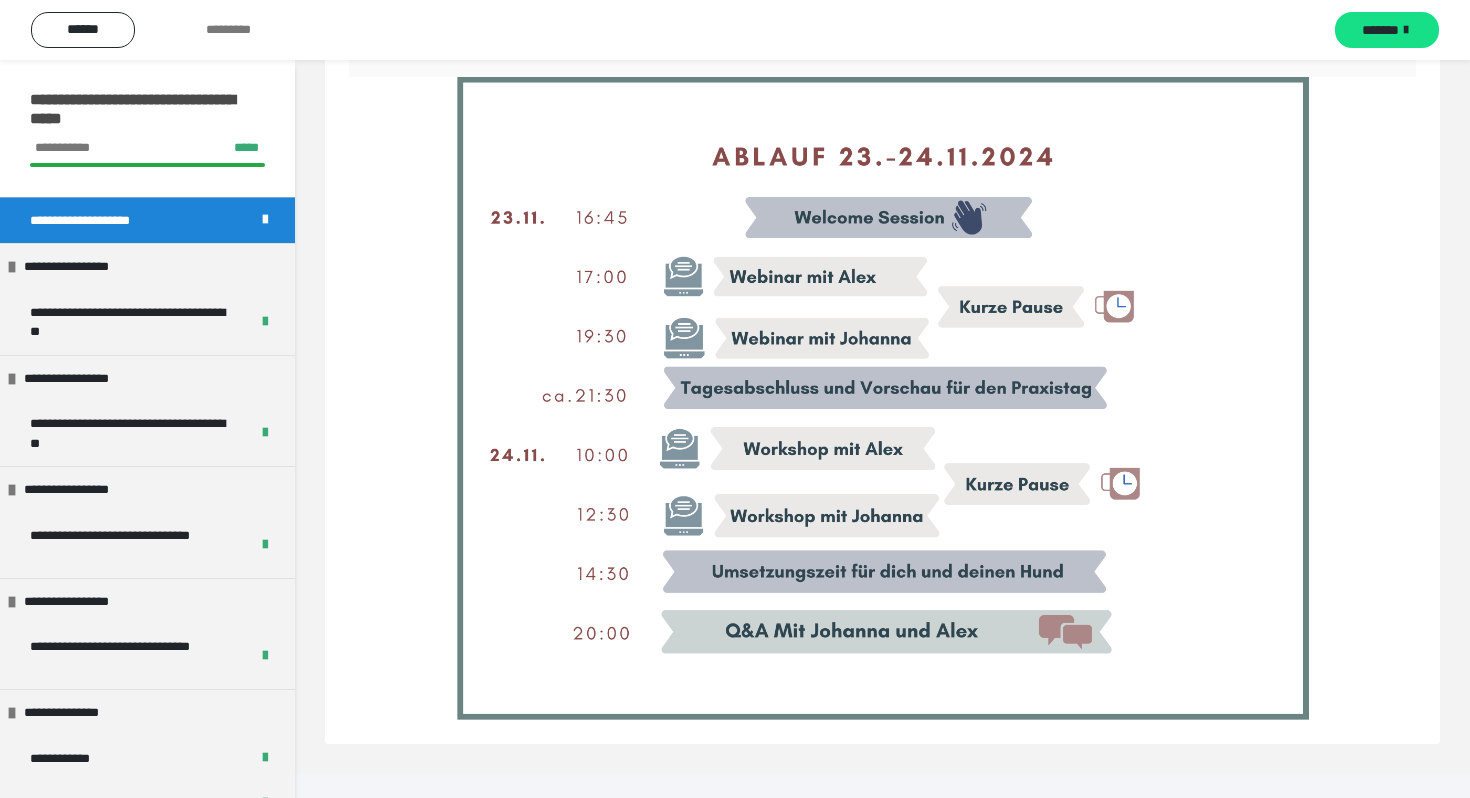click on "*******" at bounding box center [1380, 30] 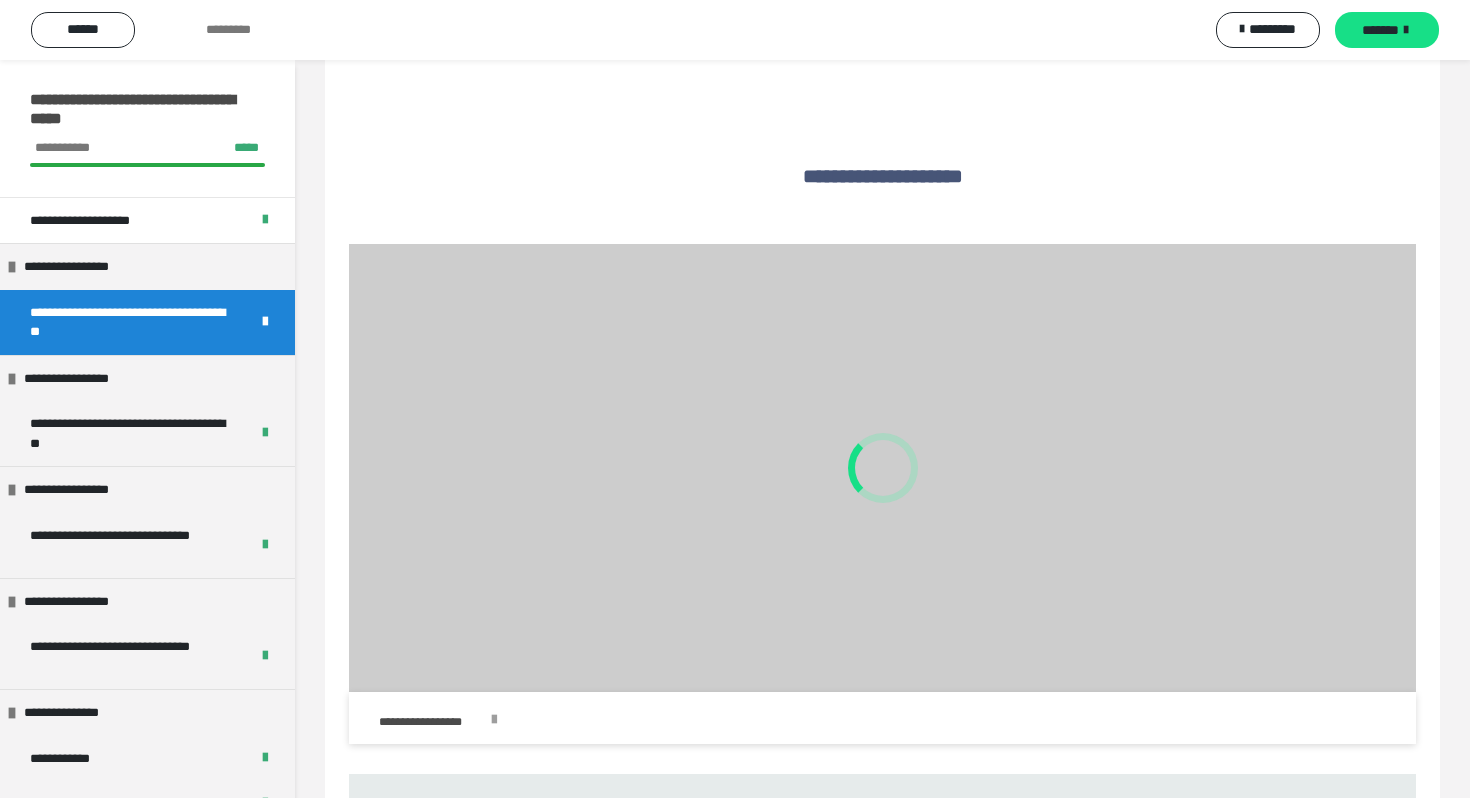 click on "*******" at bounding box center [1380, 30] 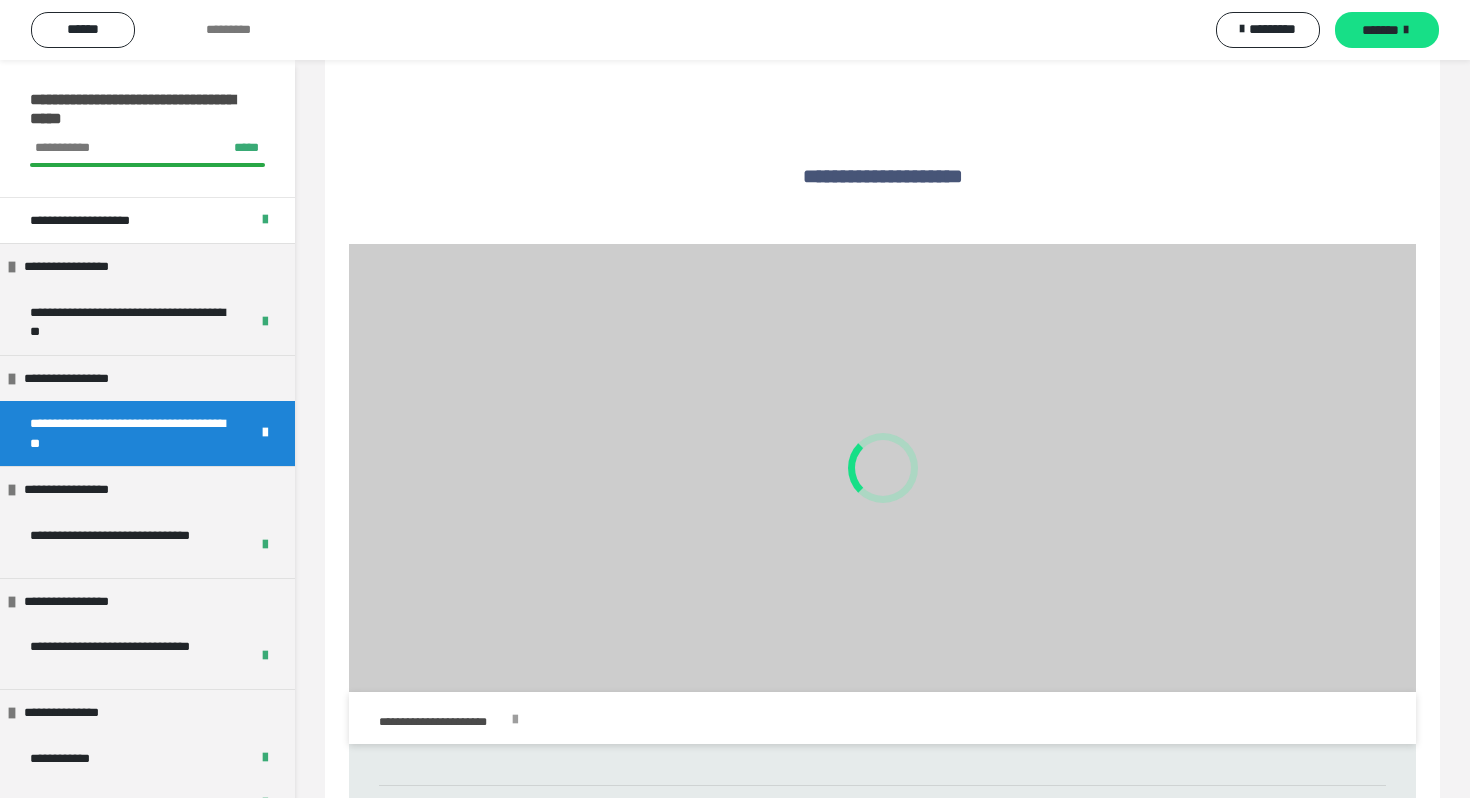 click on "*******" at bounding box center (1380, 30) 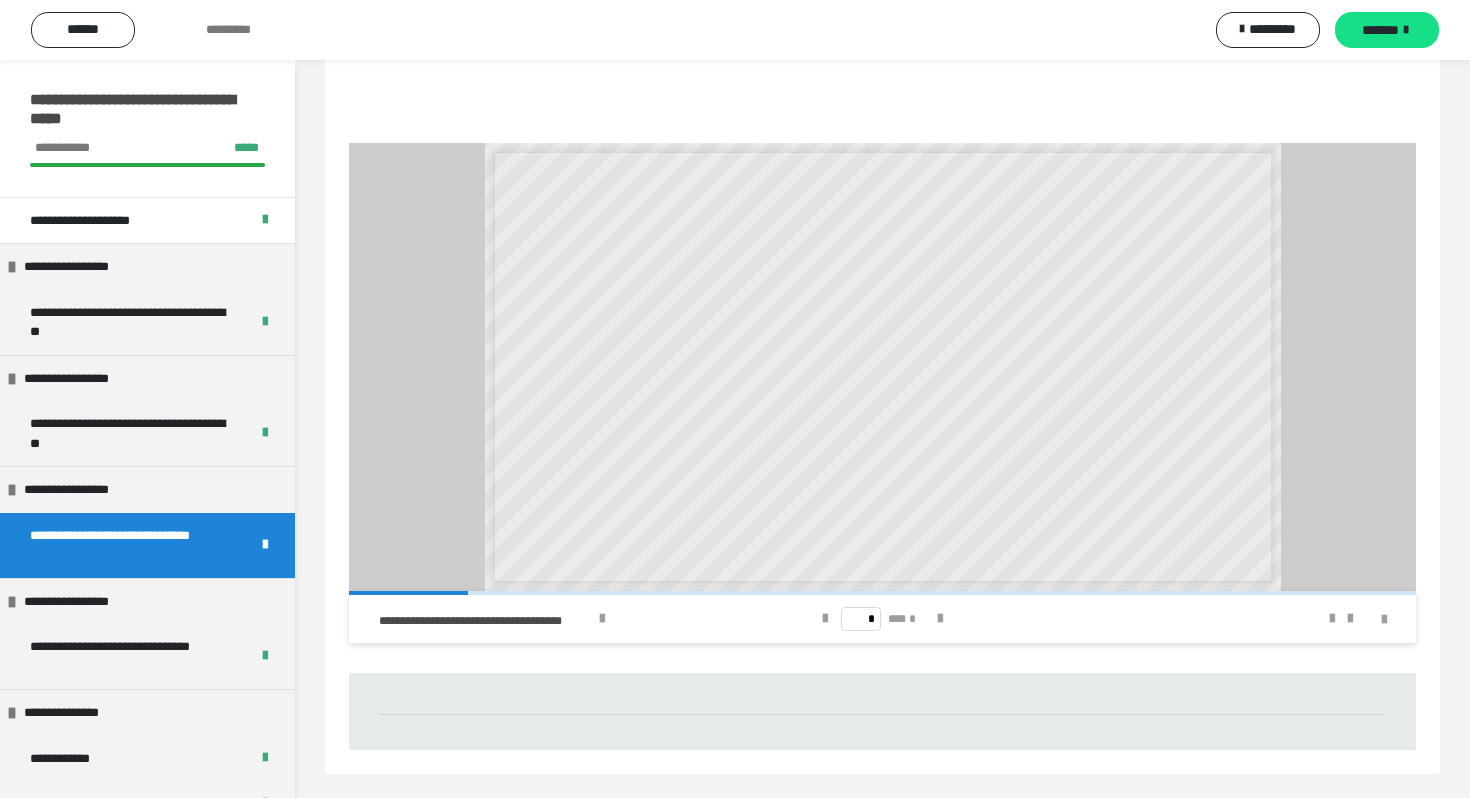 click on "*******" at bounding box center [1380, 30] 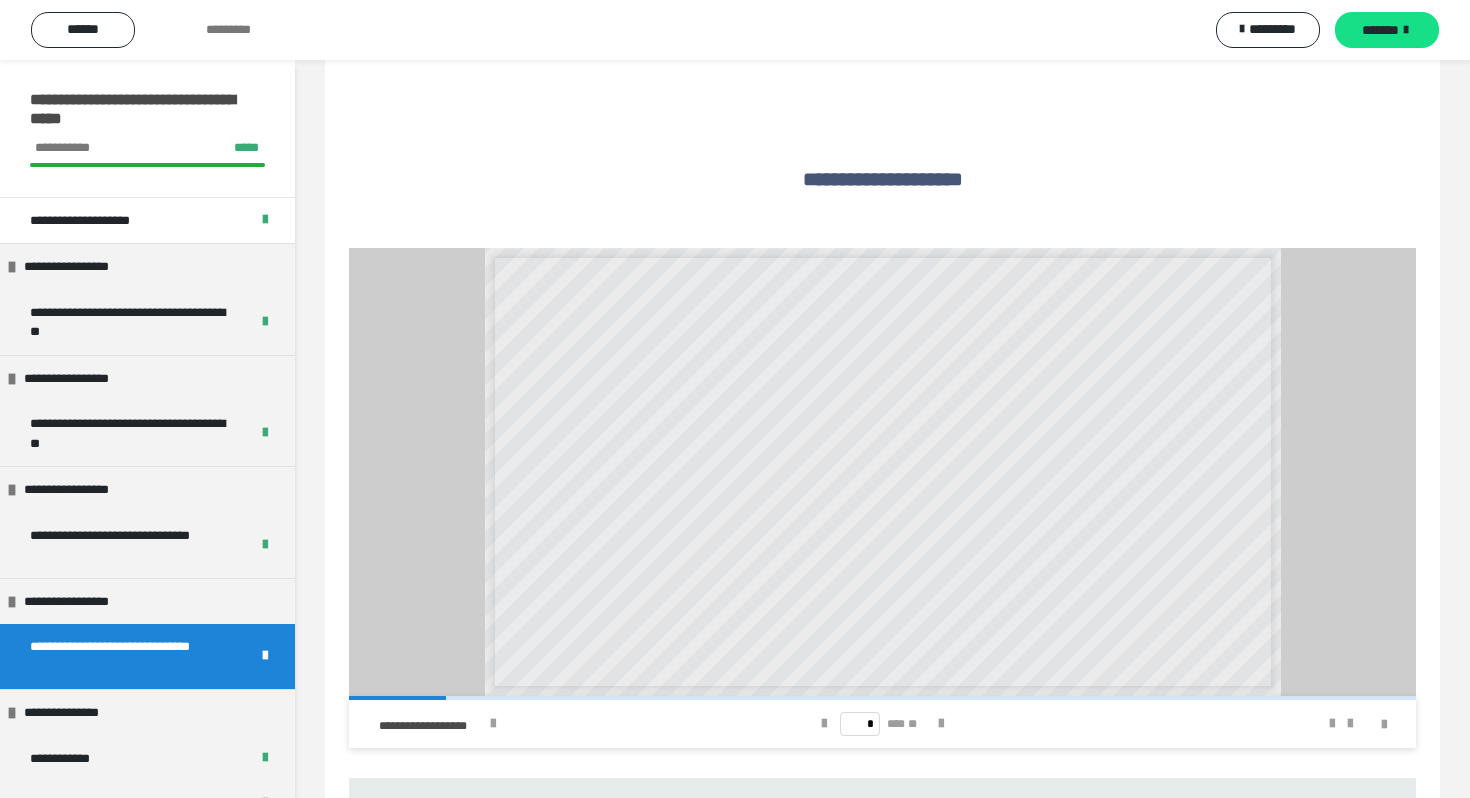 click on "*******" at bounding box center [1380, 30] 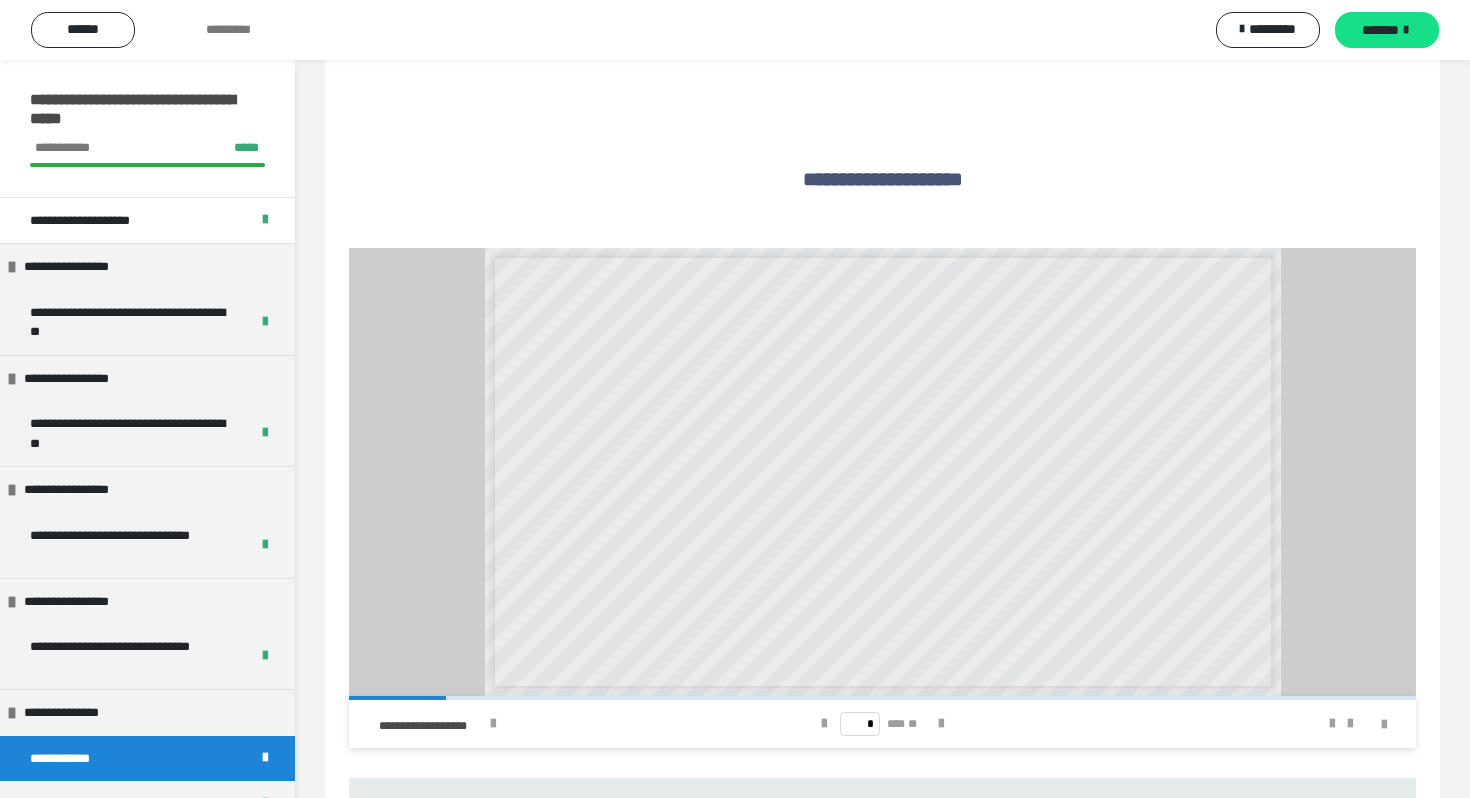 scroll, scrollTop: 60, scrollLeft: 0, axis: vertical 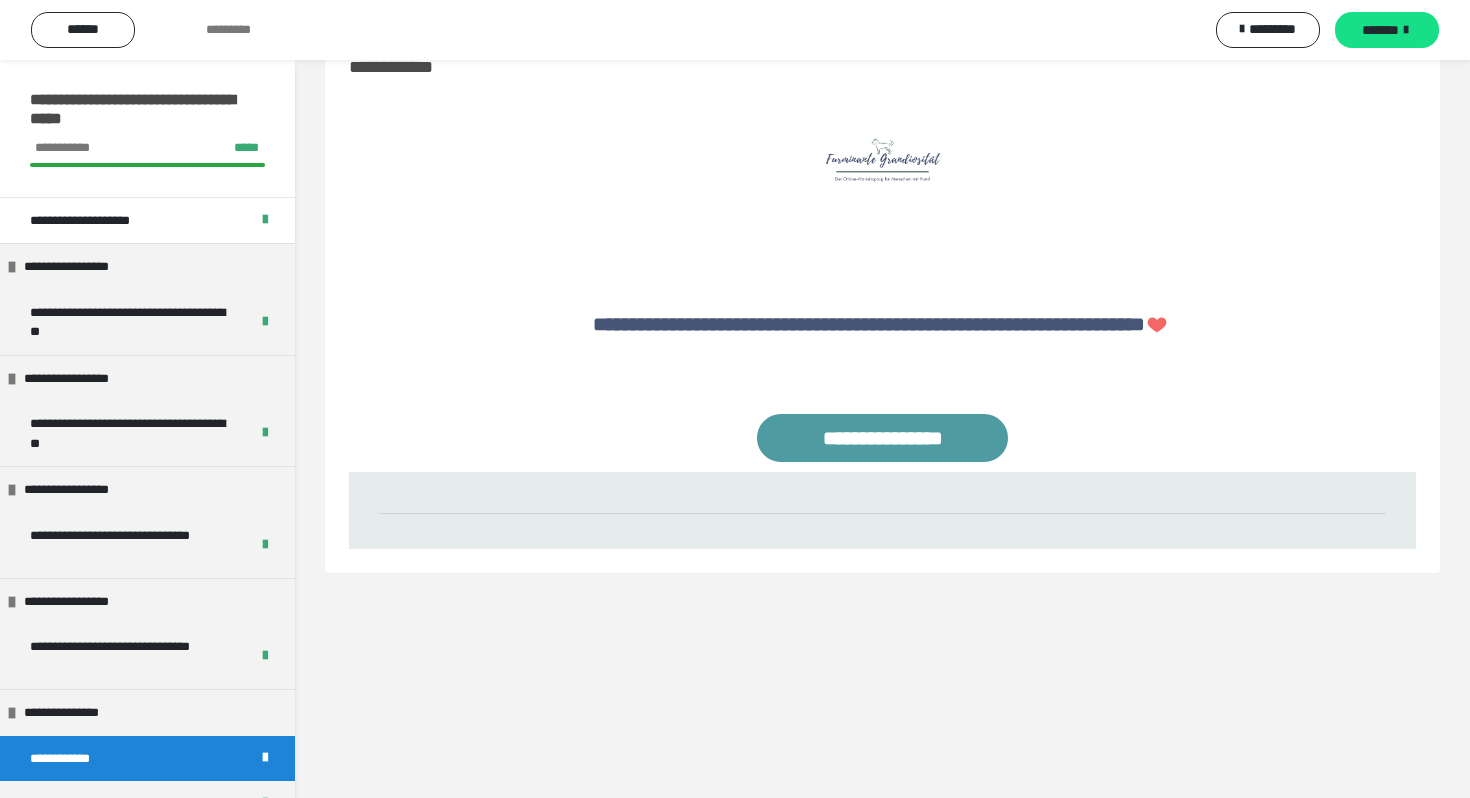 click on "*******" at bounding box center (1380, 30) 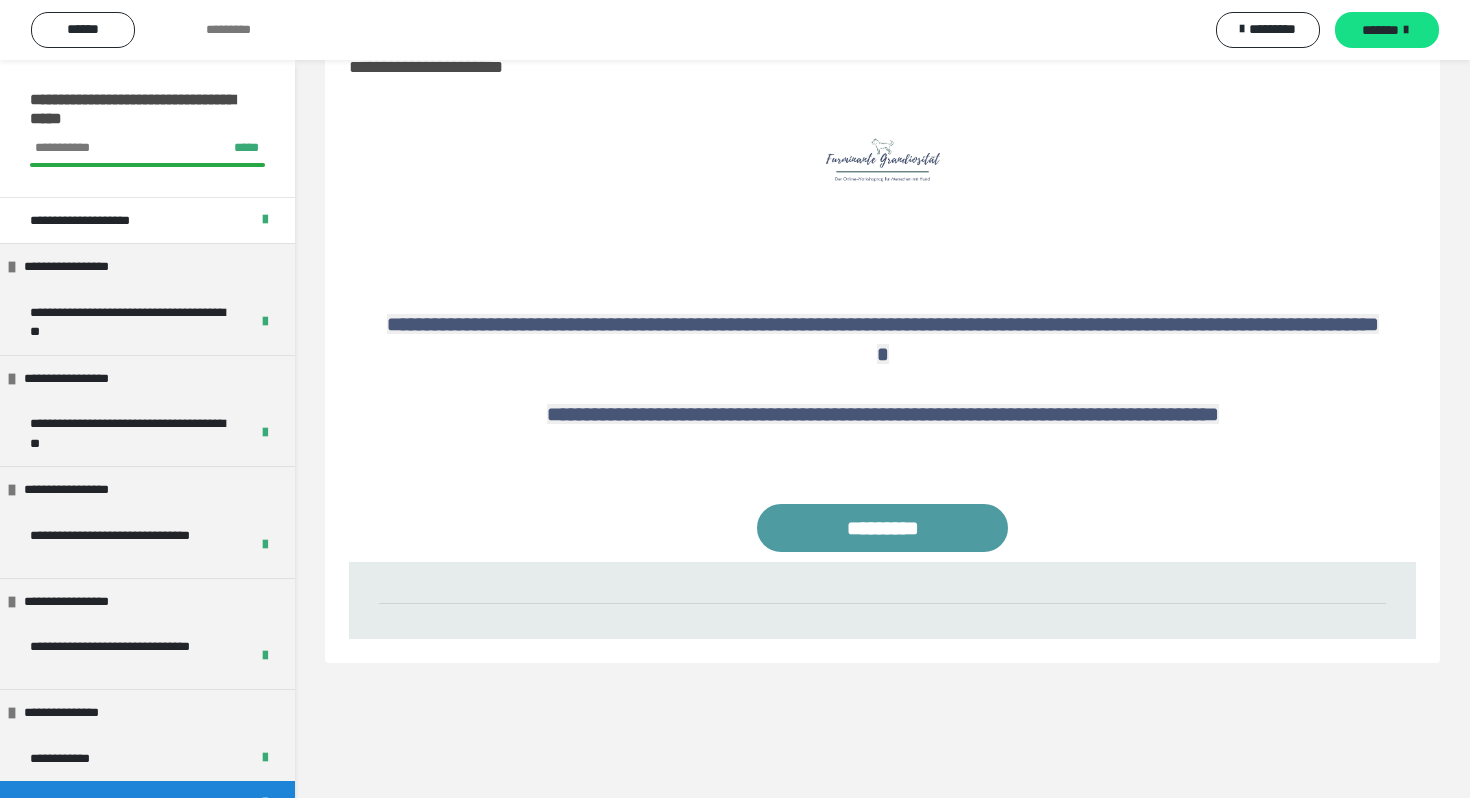 click on "*******" at bounding box center [1380, 30] 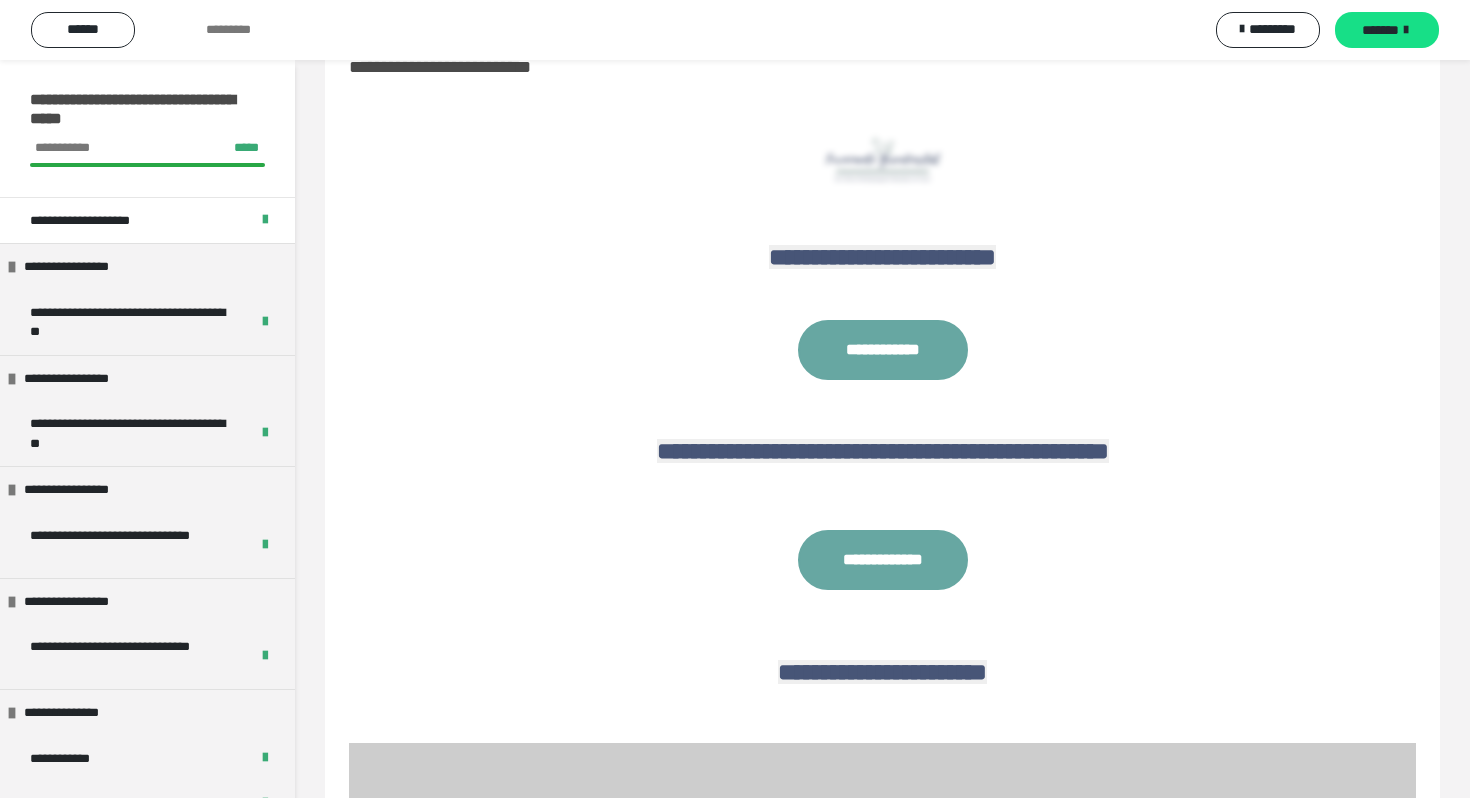 scroll, scrollTop: 850, scrollLeft: 0, axis: vertical 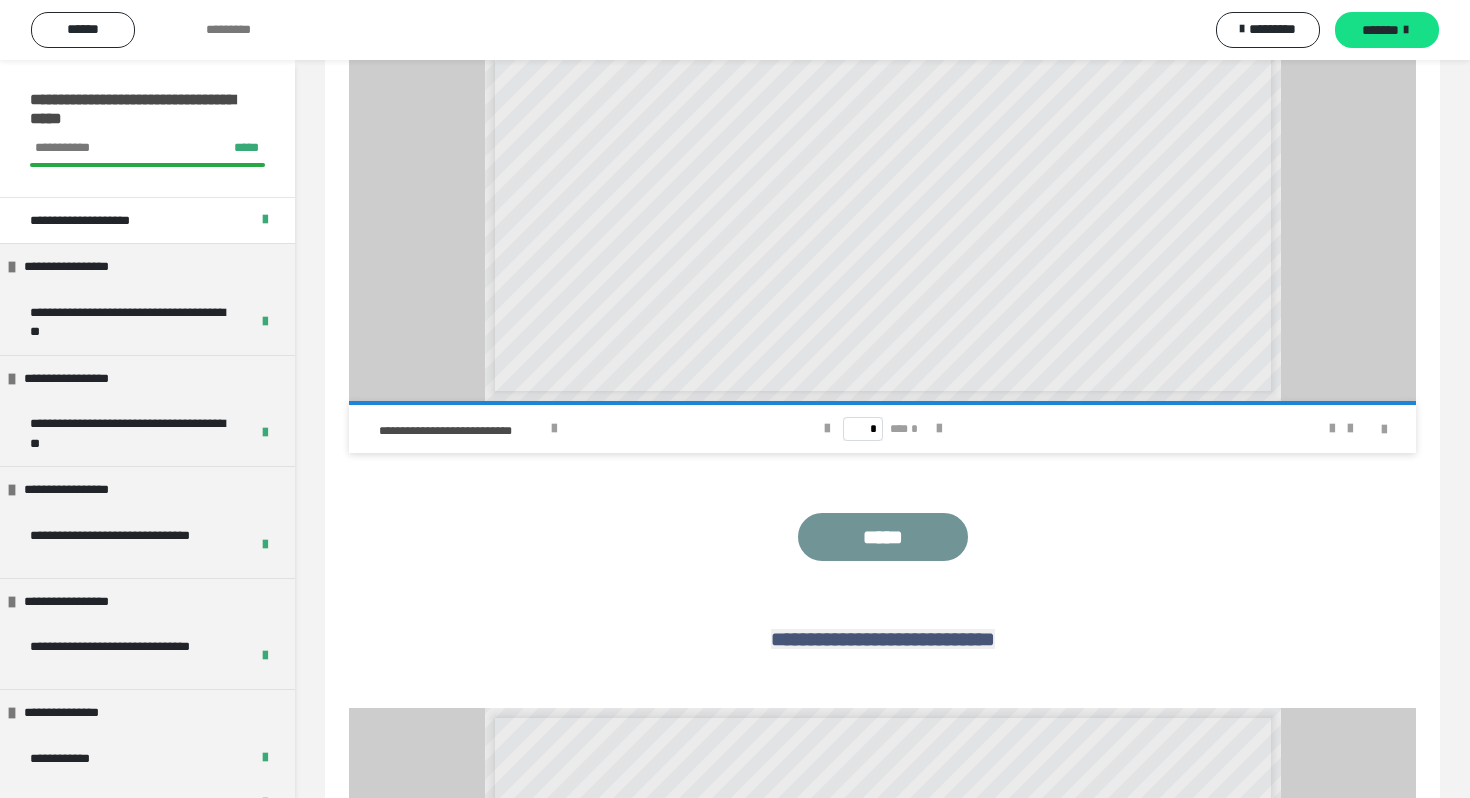 click on "*******" at bounding box center [1380, 30] 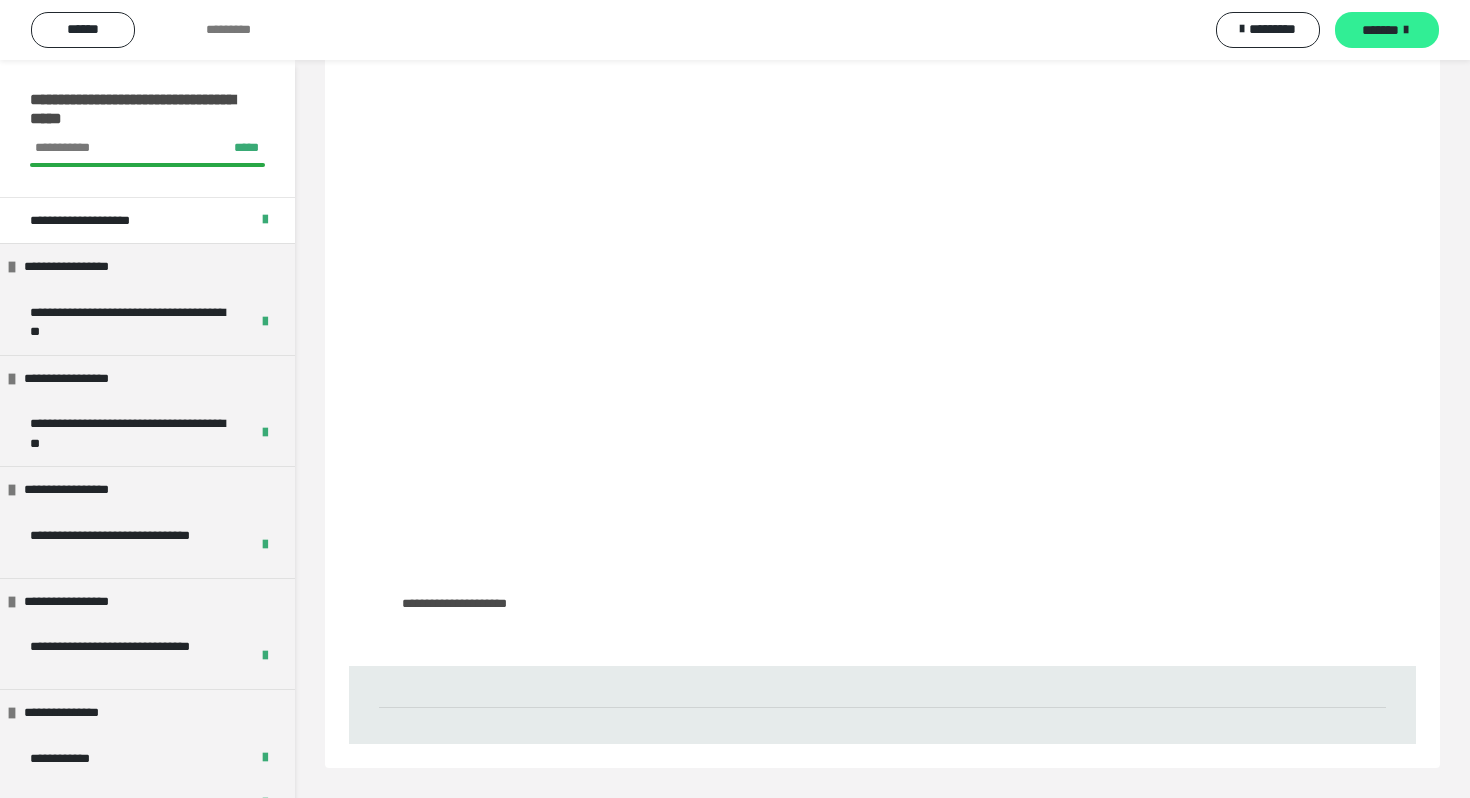 click on "*******" at bounding box center (1380, 30) 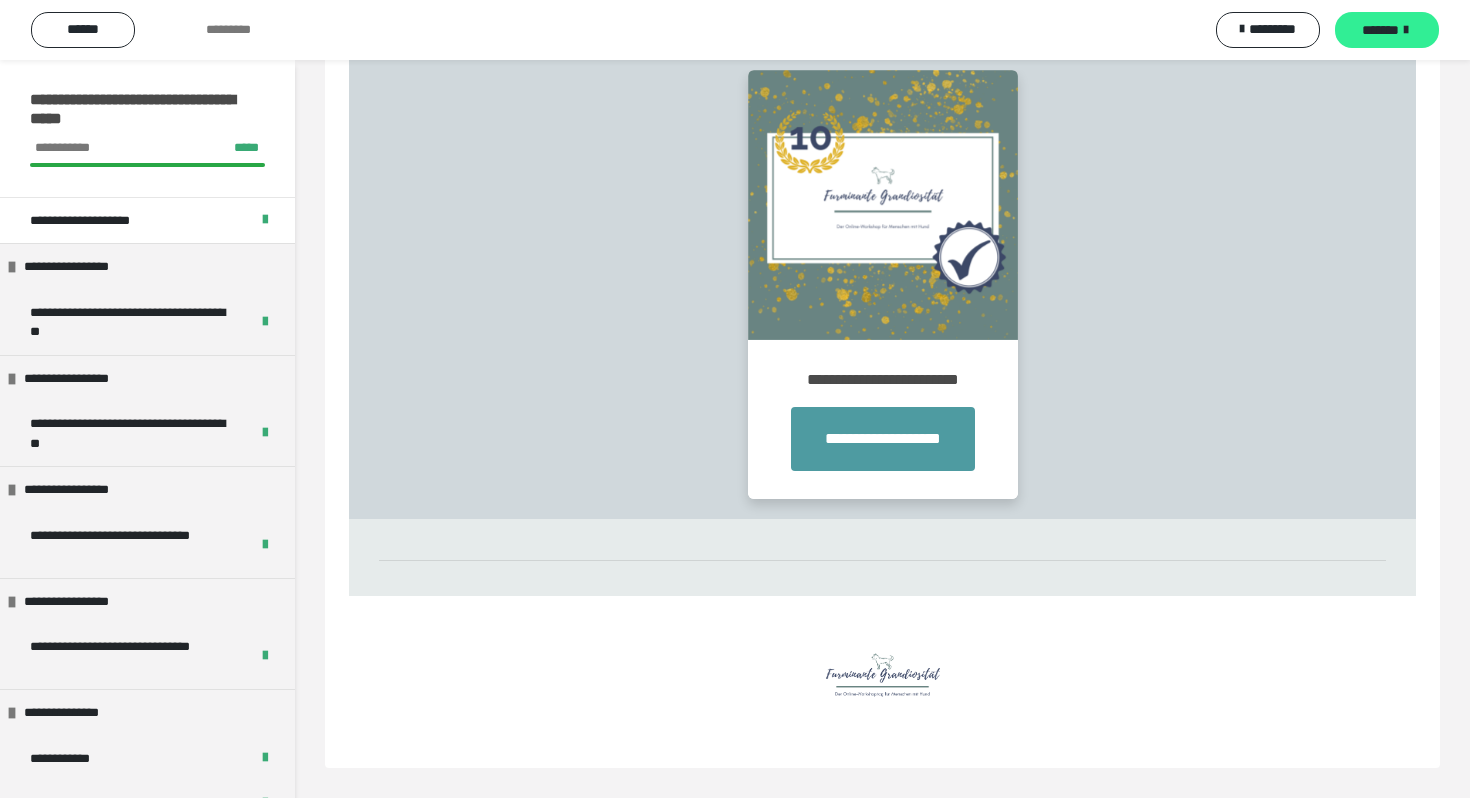 click on "*******" at bounding box center (1380, 30) 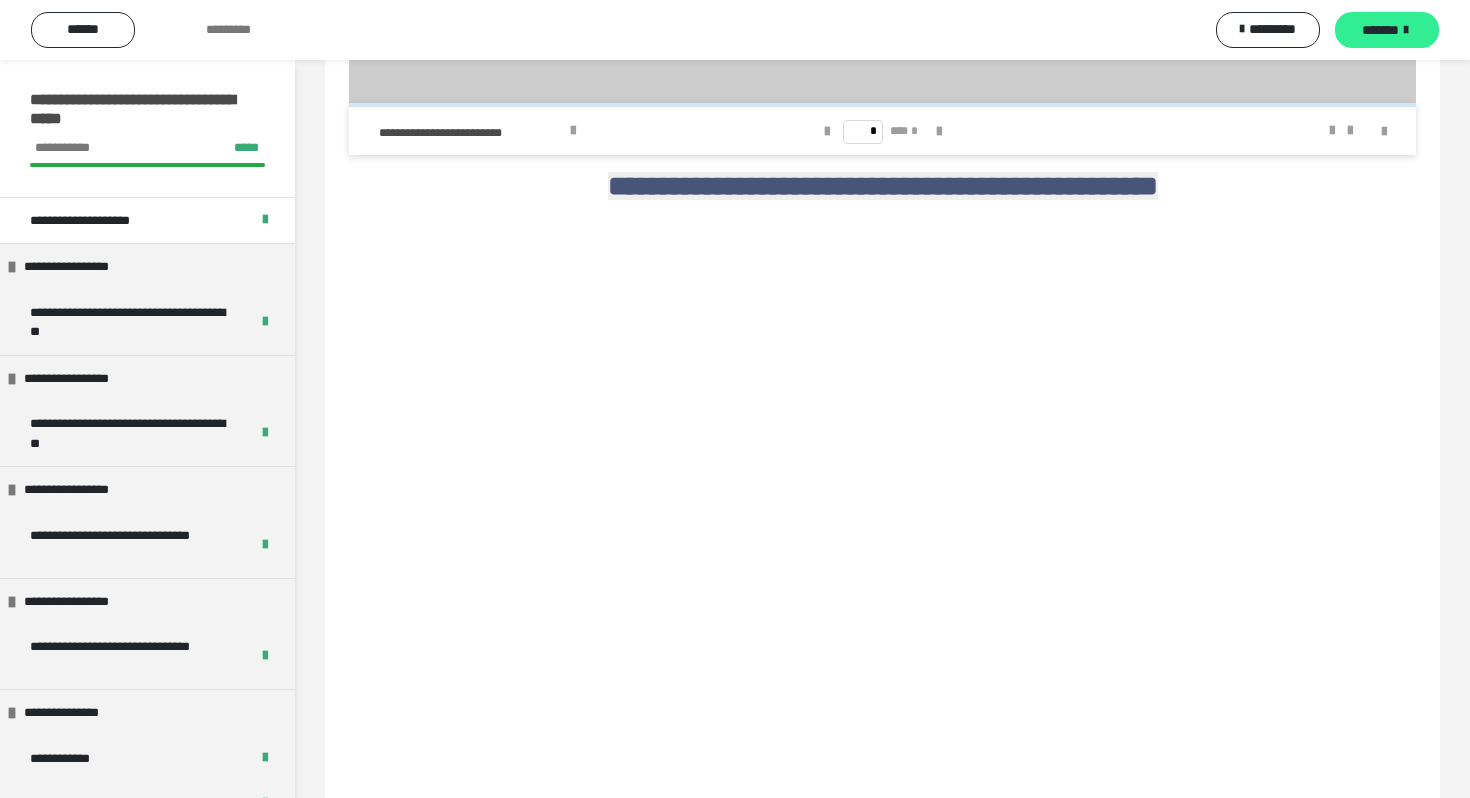 click on "*******" at bounding box center [1380, 30] 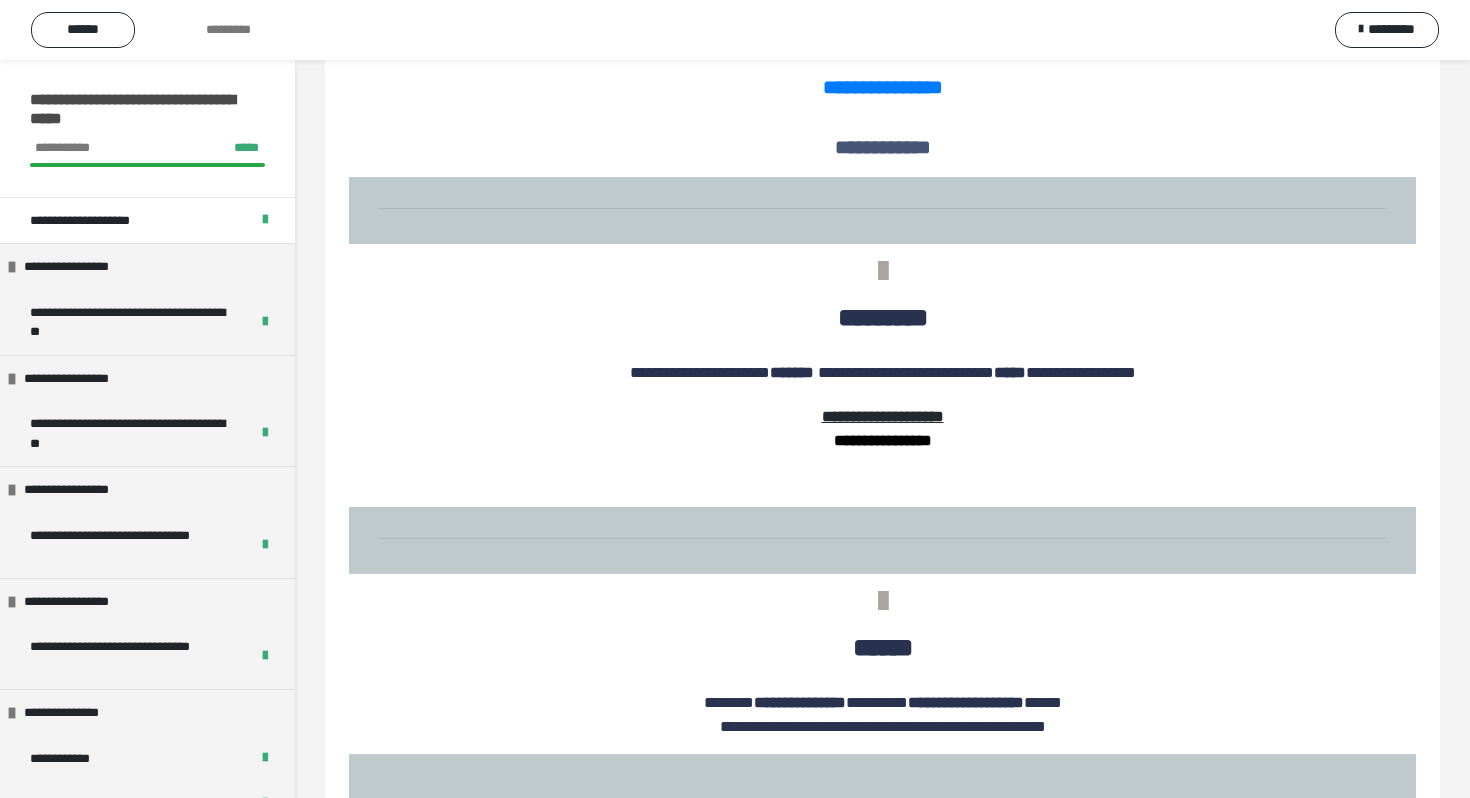 scroll, scrollTop: 1341, scrollLeft: 0, axis: vertical 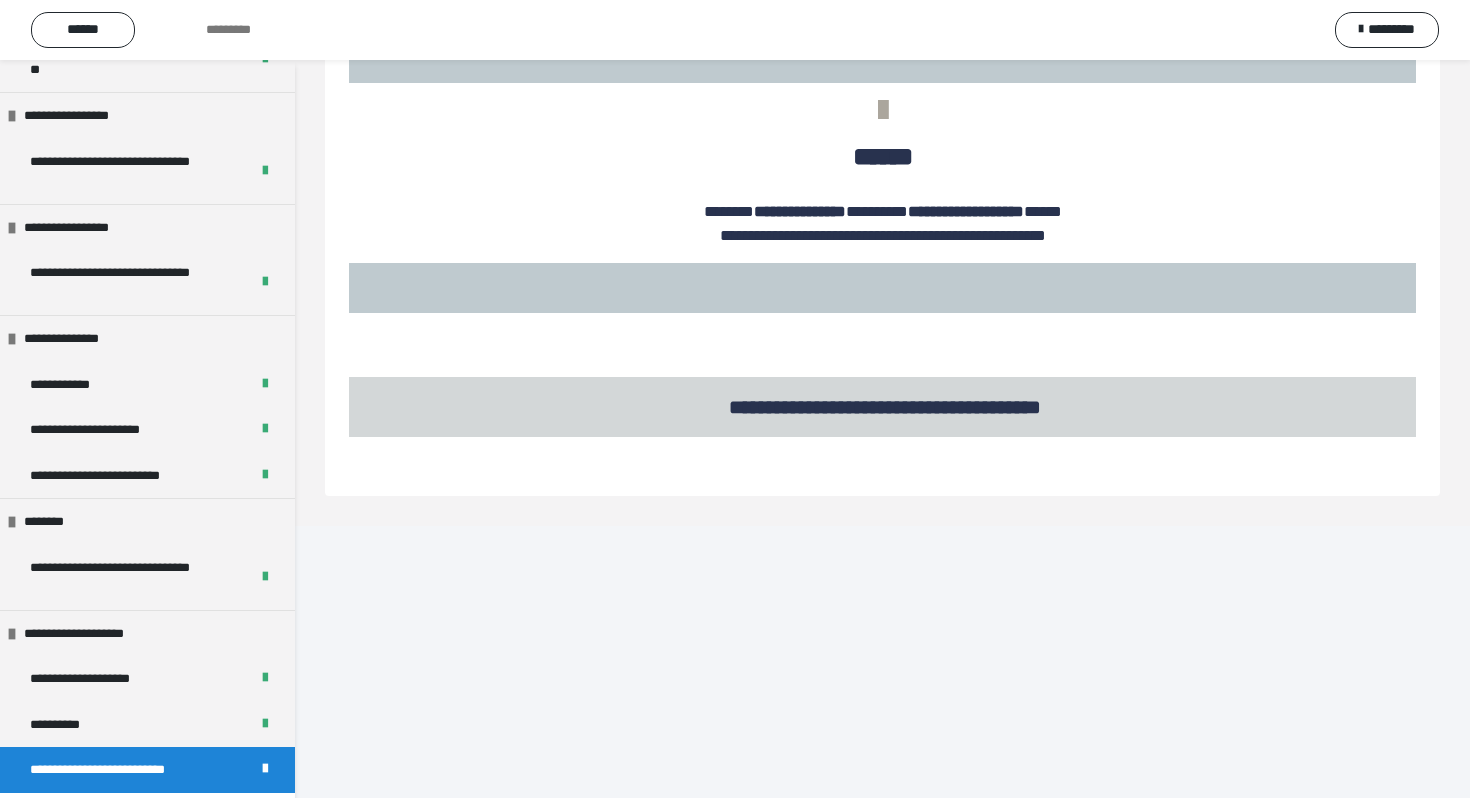 click on "**********" at bounding box center (882, -72) 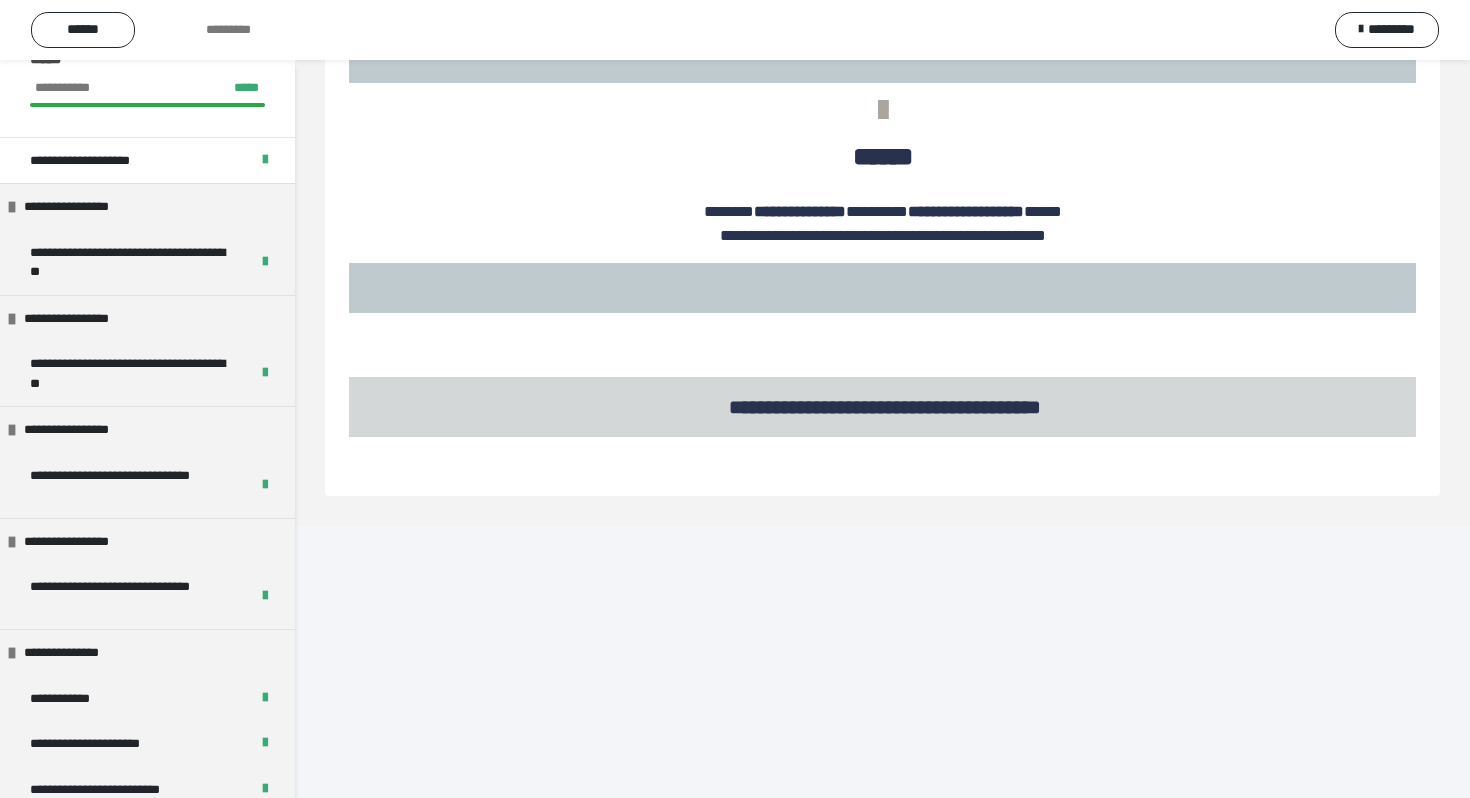 scroll, scrollTop: 0, scrollLeft: 0, axis: both 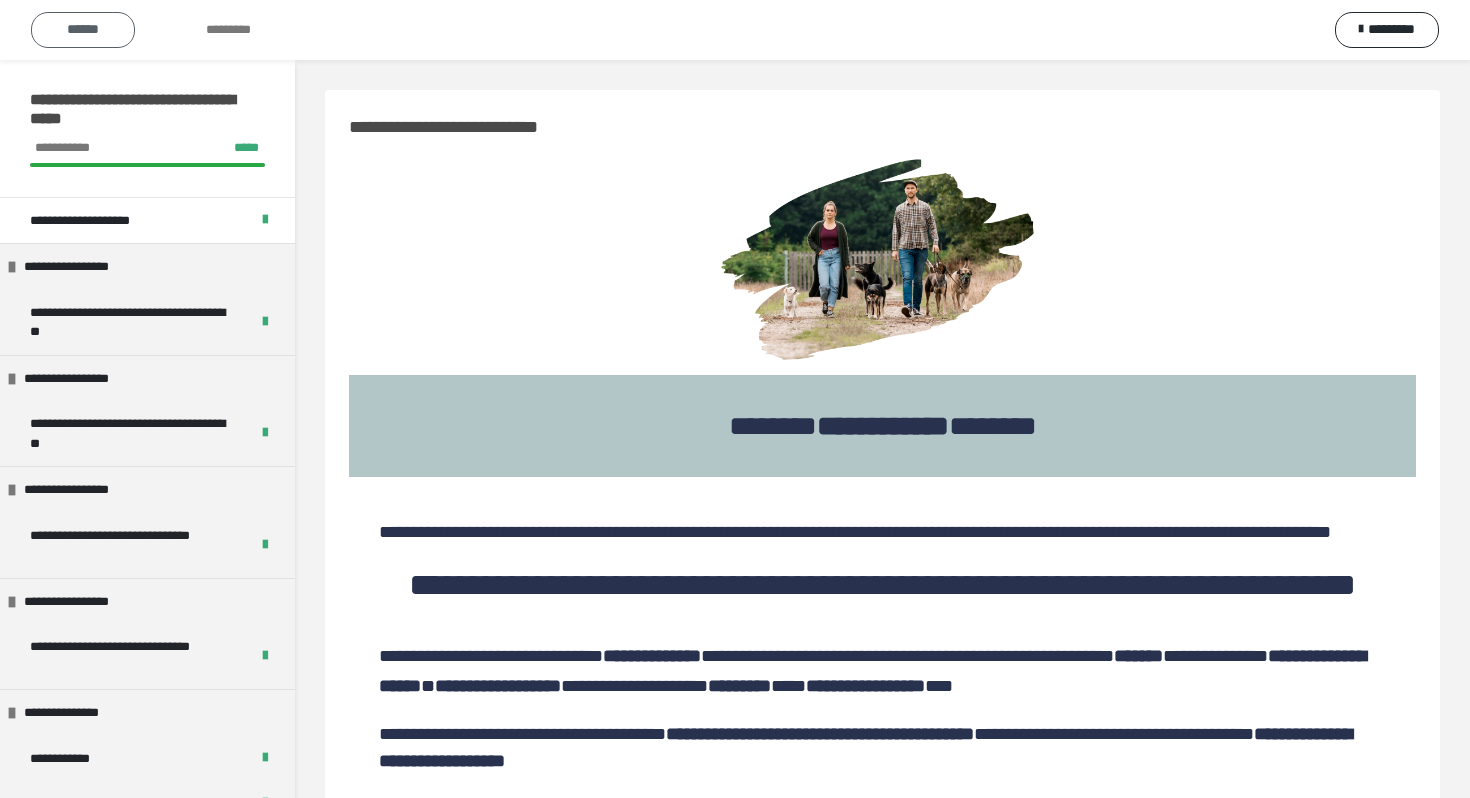 click on "******" at bounding box center (83, 30) 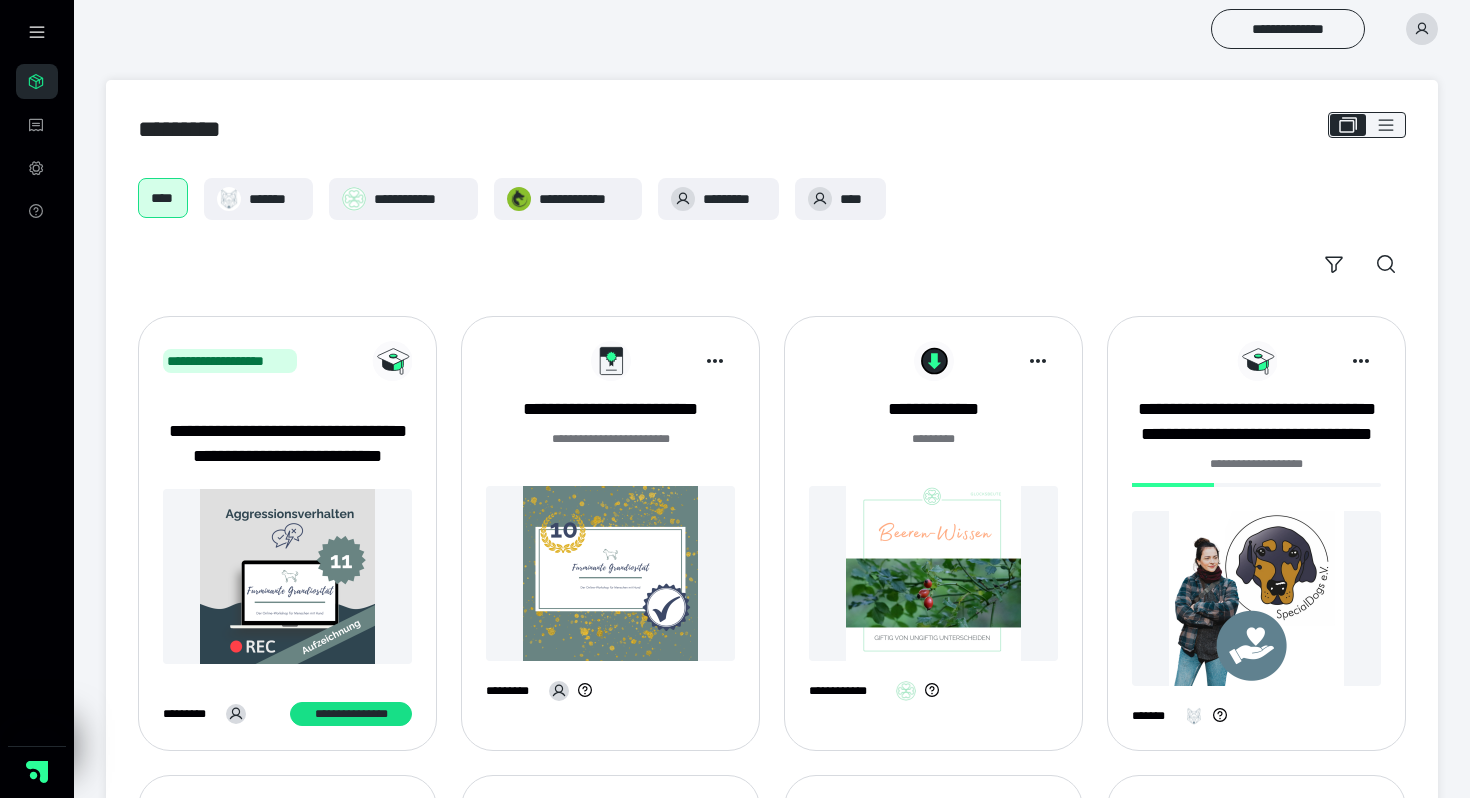 scroll, scrollTop: 1016, scrollLeft: 0, axis: vertical 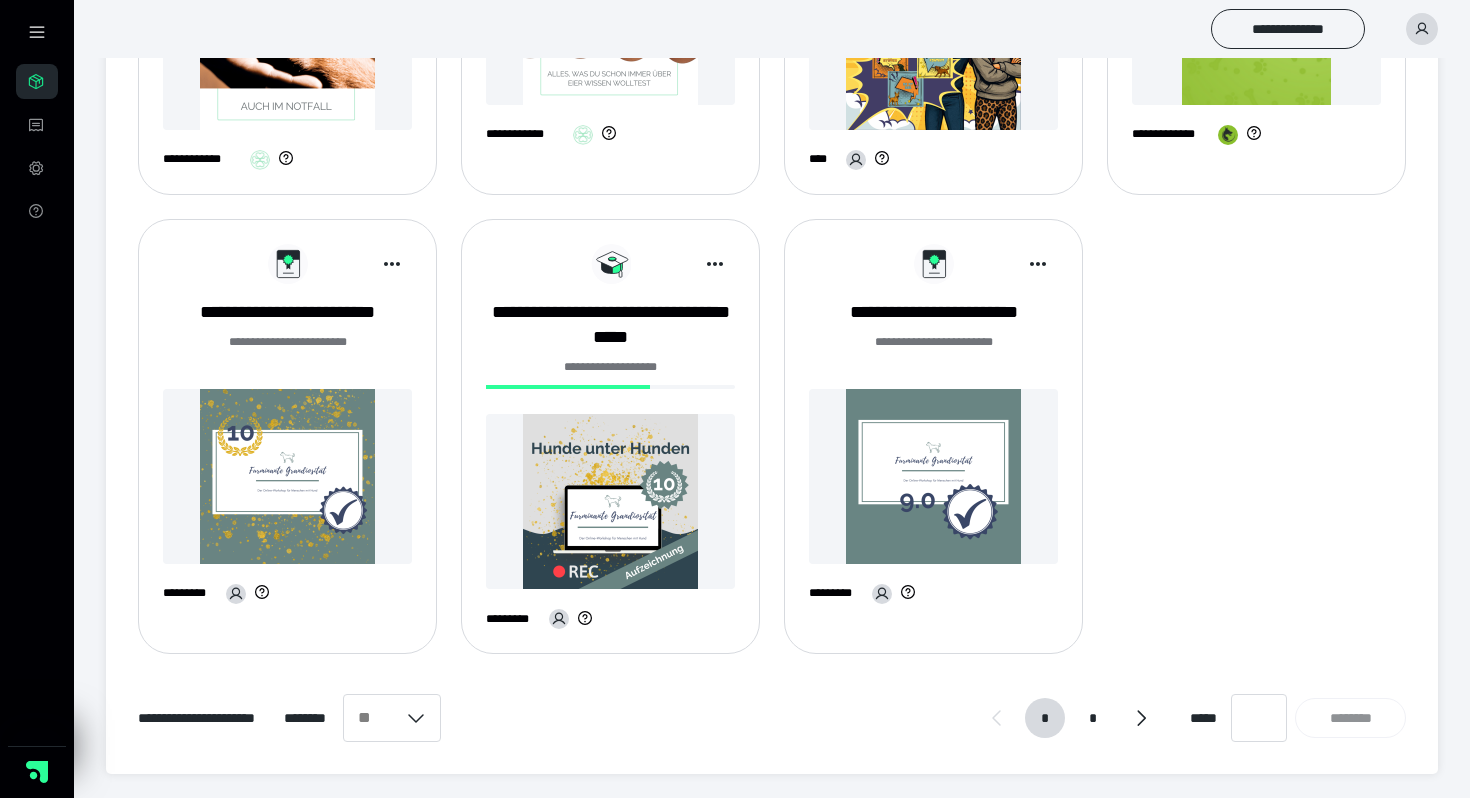 click at bounding box center (610, 501) 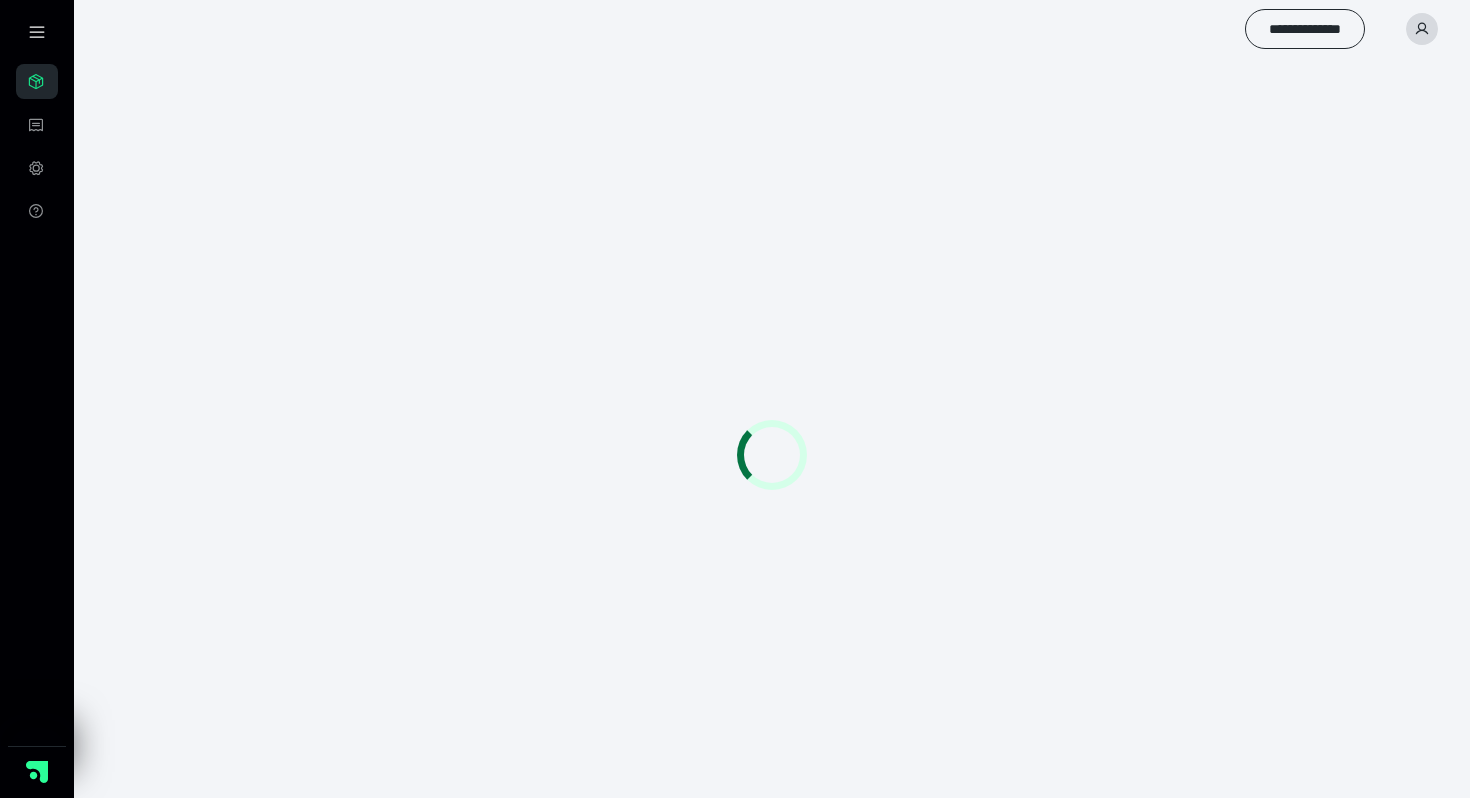 scroll, scrollTop: 0, scrollLeft: 0, axis: both 